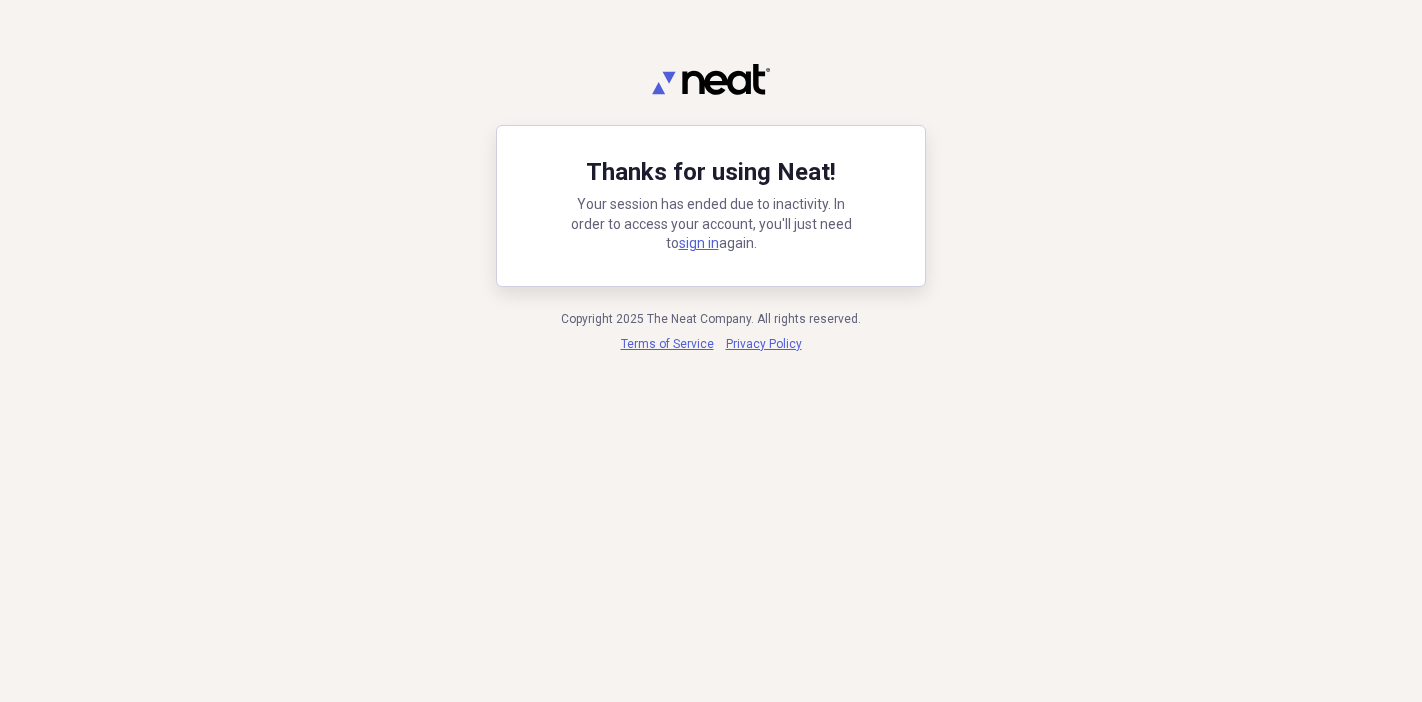 scroll, scrollTop: 0, scrollLeft: 0, axis: both 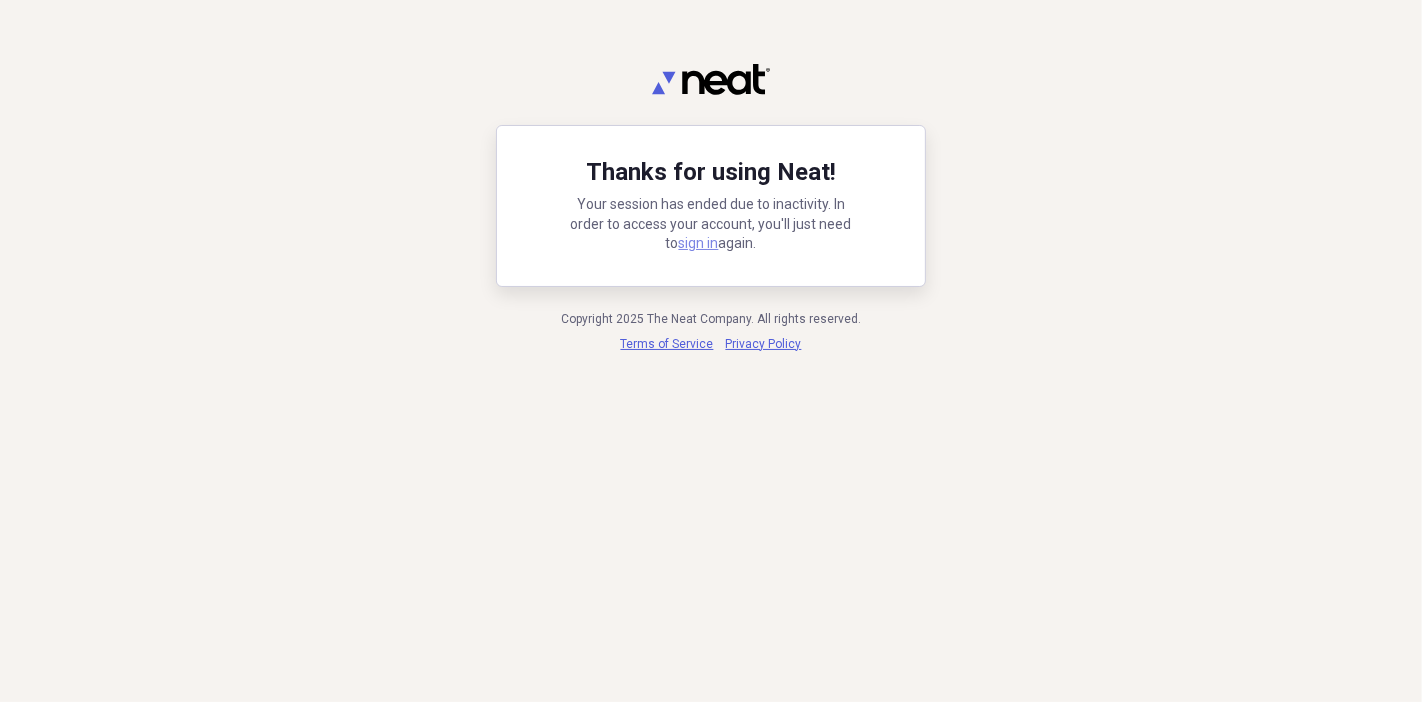 click on "sign in" at bounding box center [699, 243] 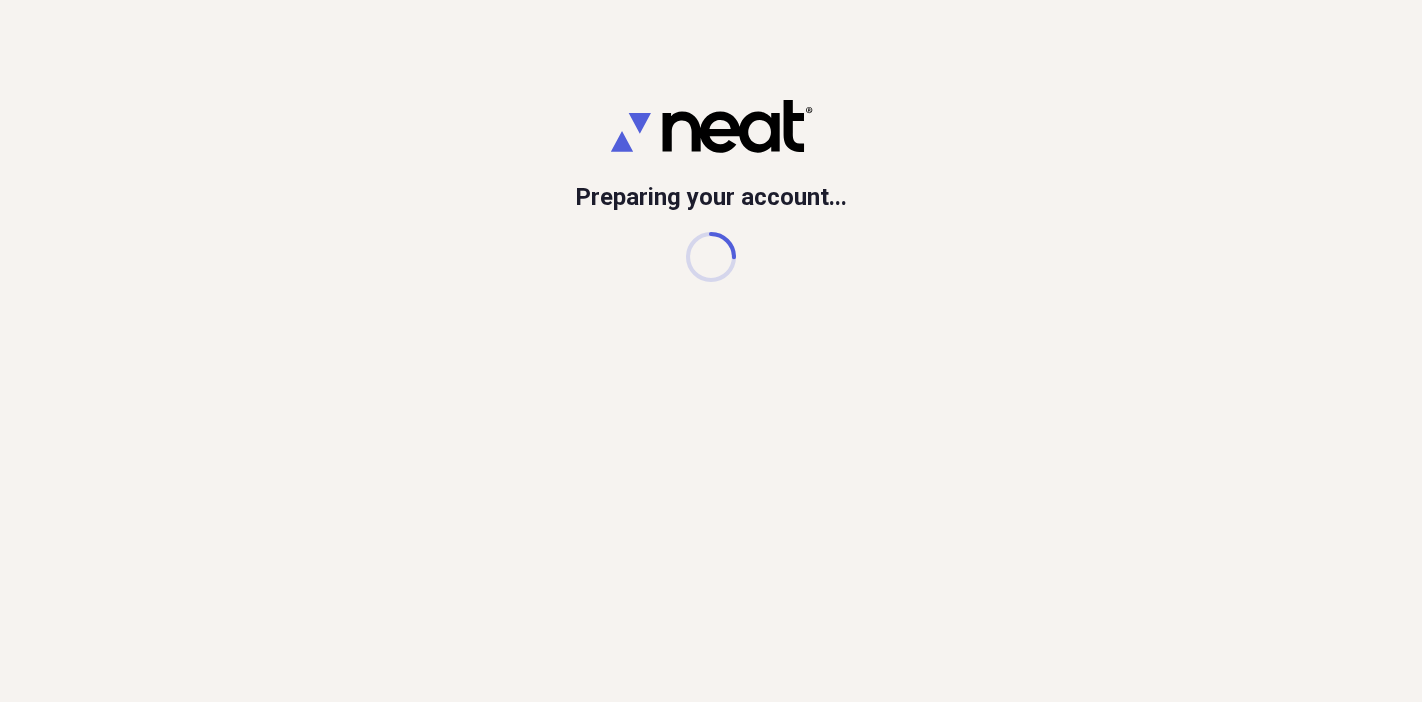 scroll, scrollTop: 0, scrollLeft: 0, axis: both 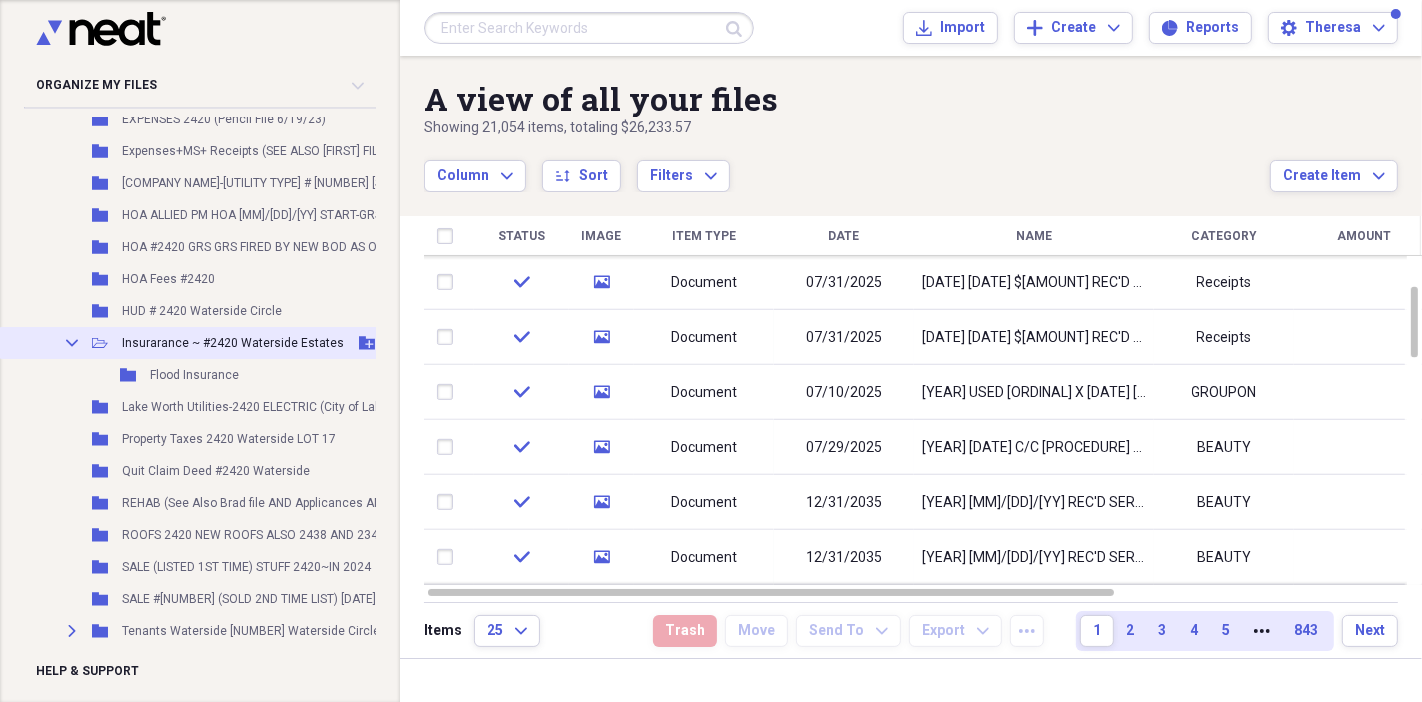 click on "Insurarance ~ #2420 Waterside Estates" at bounding box center [233, 343] 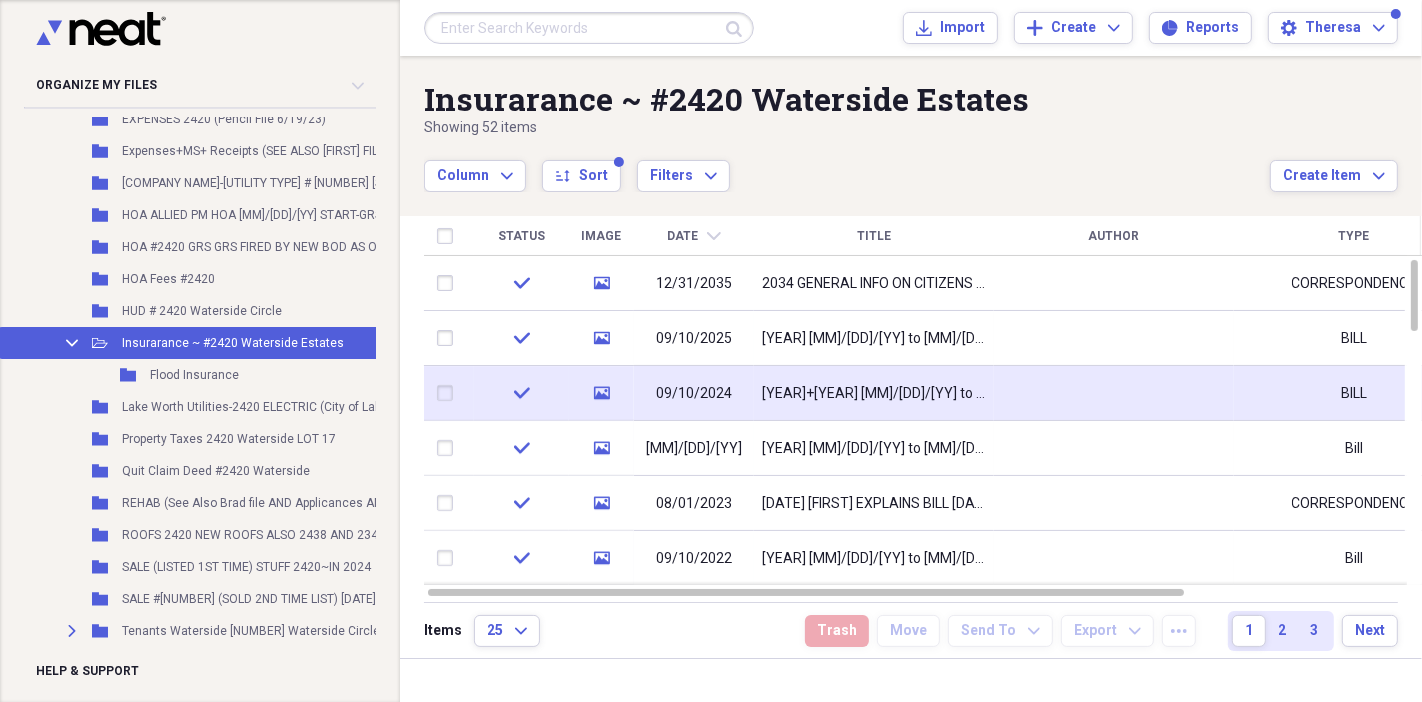 click on "2024 09/10/24 TO 9/10/25 $1,2410.02 UNIVERSAL PD #2129 8/27/24-CRAZY COST W/MASTER POLCIY + IMPACT WINDOWS INSANE!!!" at bounding box center [874, 394] 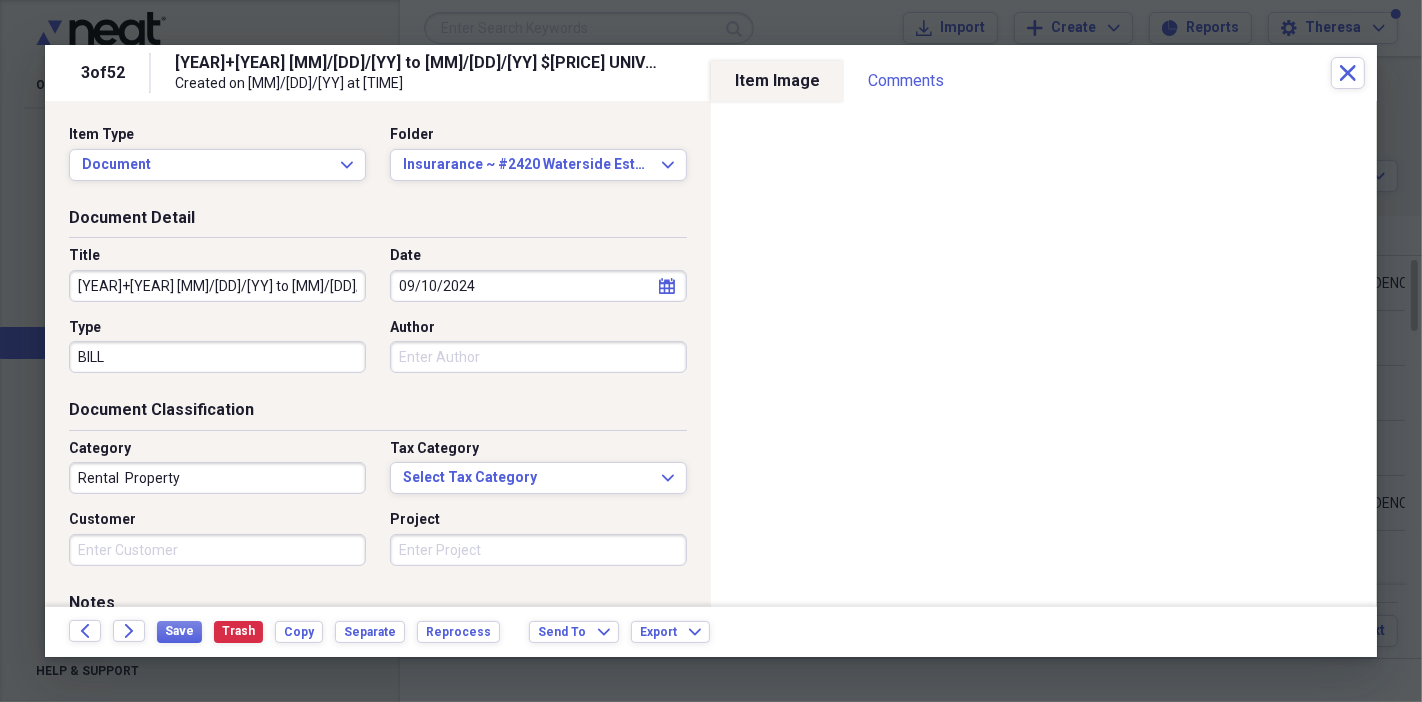click on "2024 09/10/24 TO 9/10/25 $1,2410.02 UNIVERSAL PD #2129 8/27/24-CRAZY COST W/MASTER POLCIY + IMPACT WINDOWS INSANE!!!" at bounding box center (217, 286) 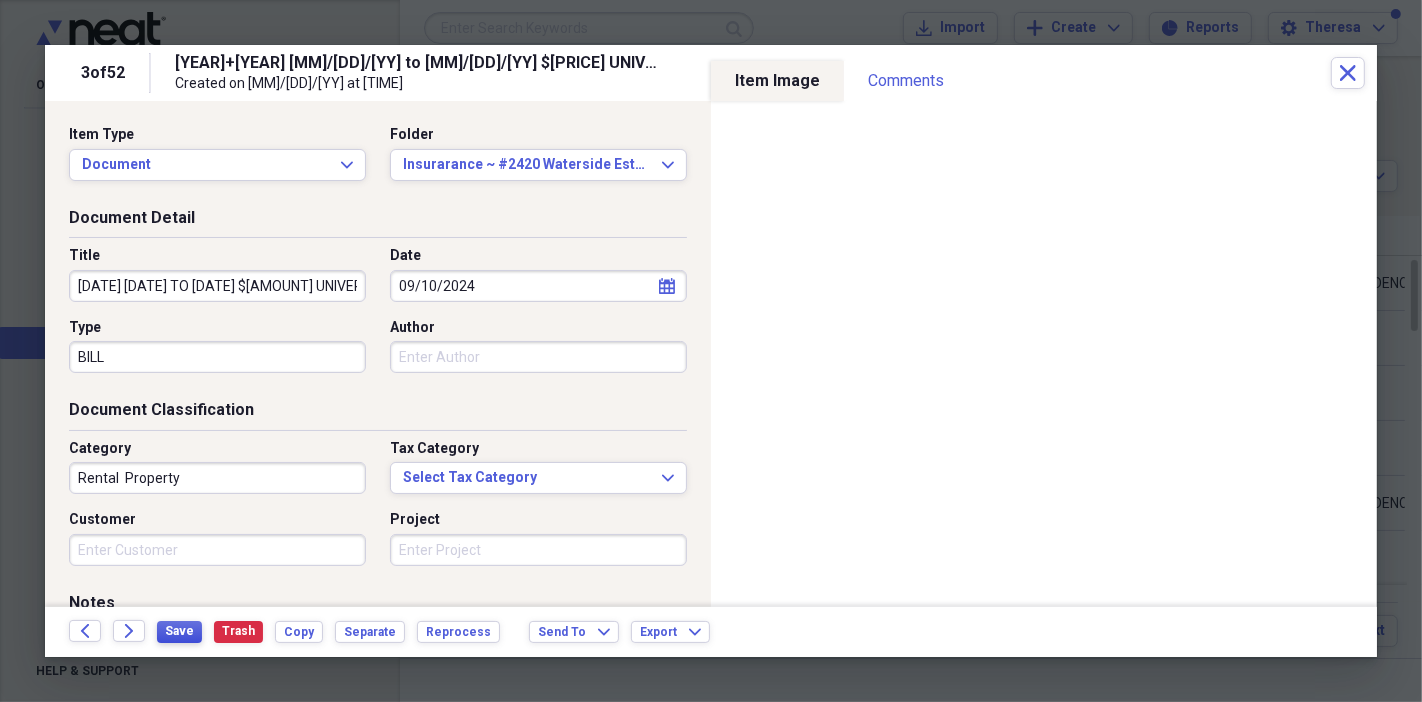 type on "2024 09/10/24 TO 9/10/25 $1,241.02 UNIVERSAL PD #2129 8/27/24-CRAZY COST W/MASTER POLCIY + IMPACT WINDOWS INSANE!!!" 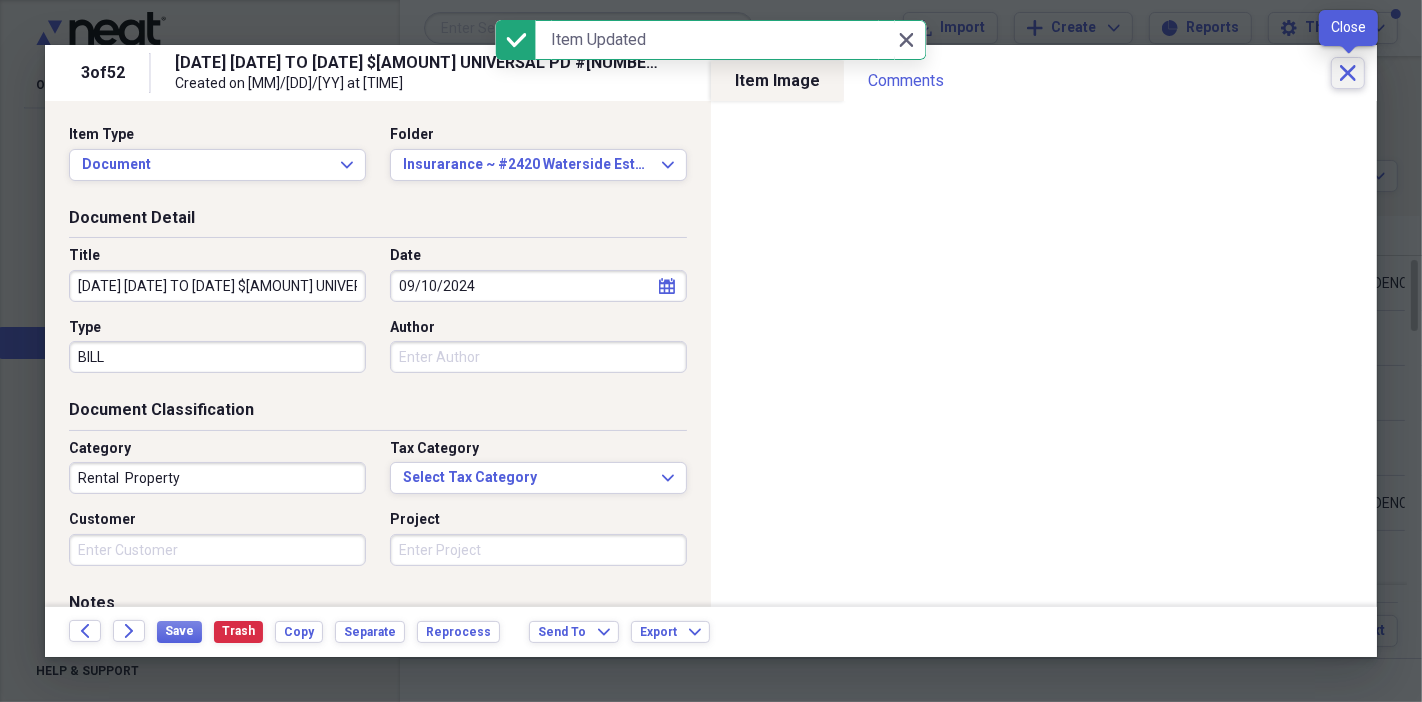 click 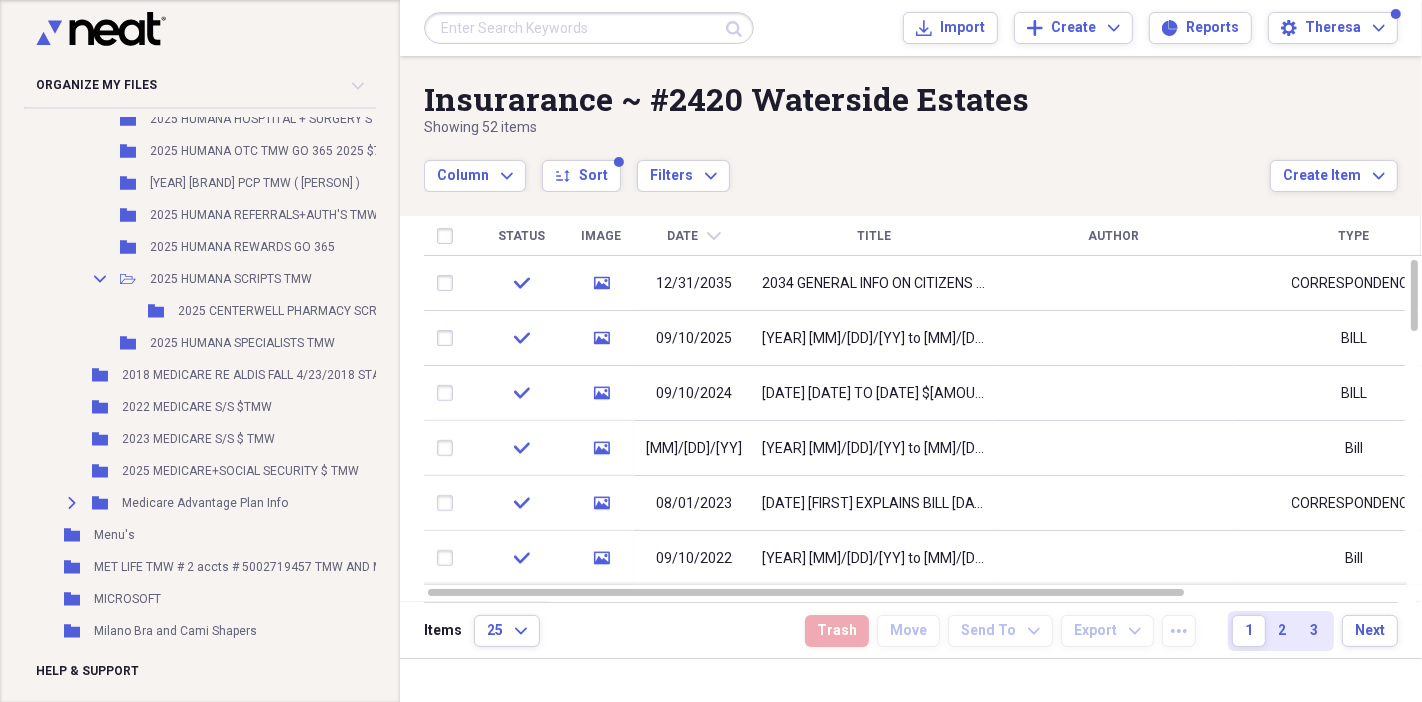 scroll, scrollTop: 18111, scrollLeft: 0, axis: vertical 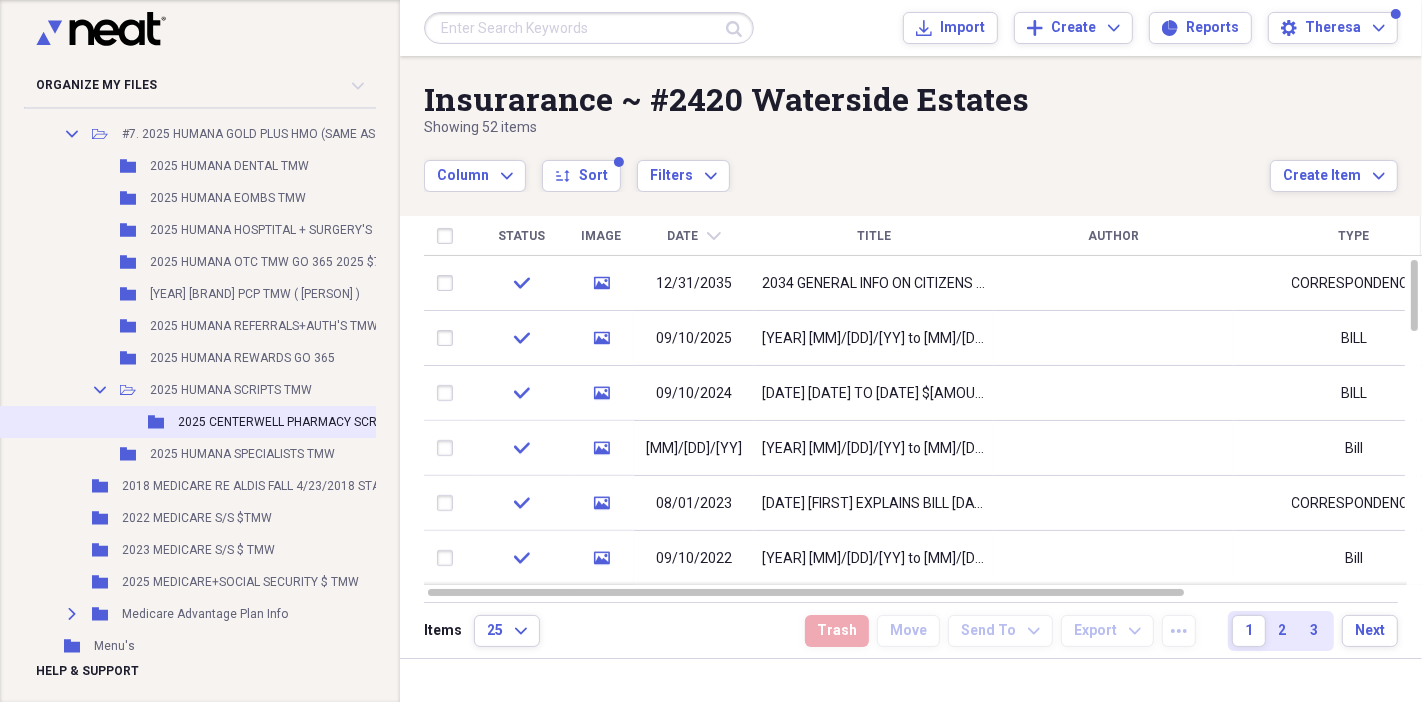 click on "2025 CENTERWELL PHARMACY SCRIPTS HUMANA" at bounding box center (316, 422) 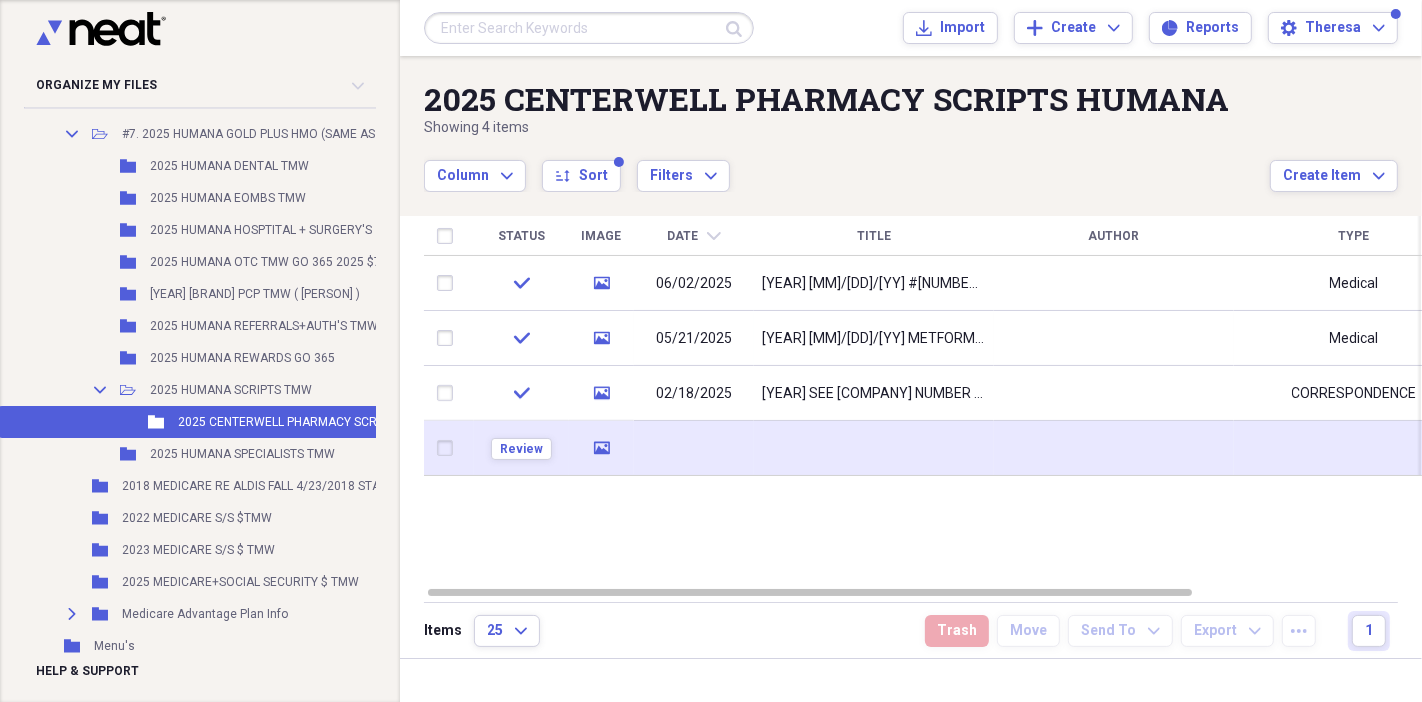 click at bounding box center [874, 448] 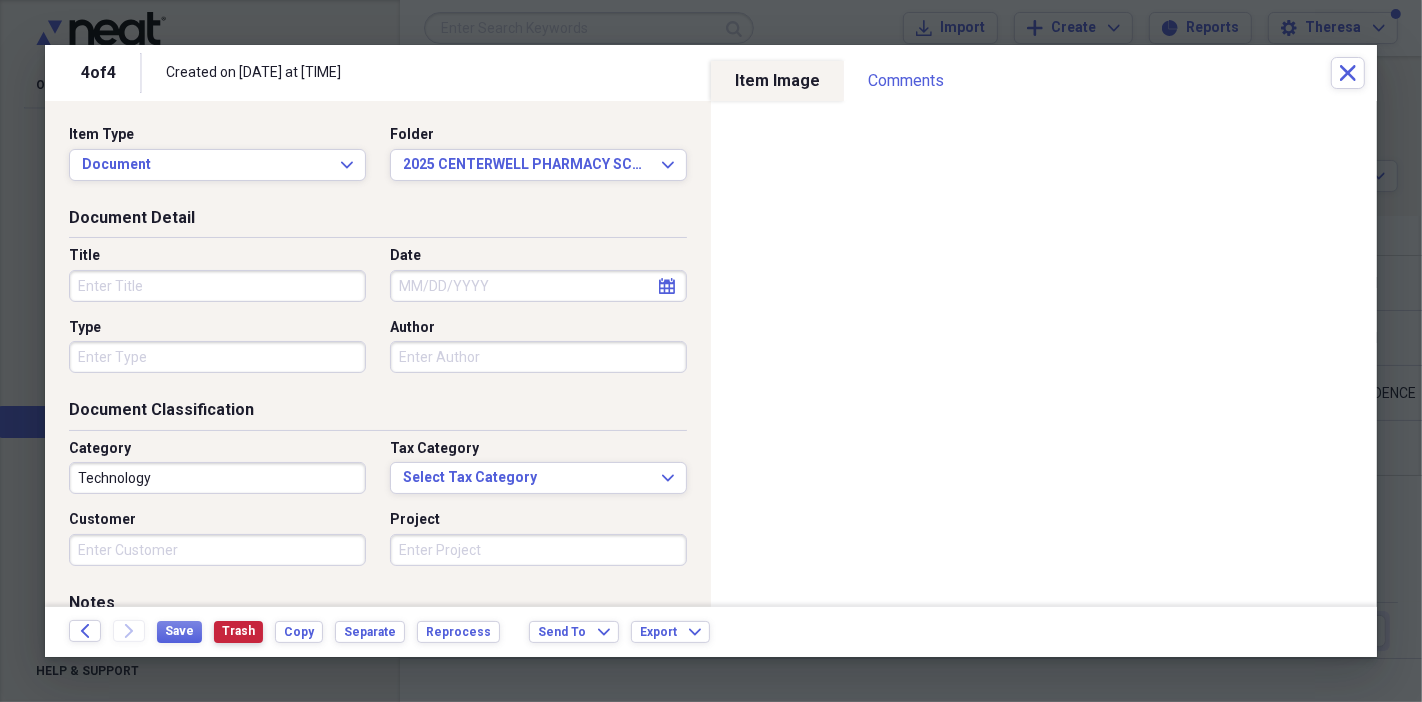 click on "Trash" at bounding box center (238, 631) 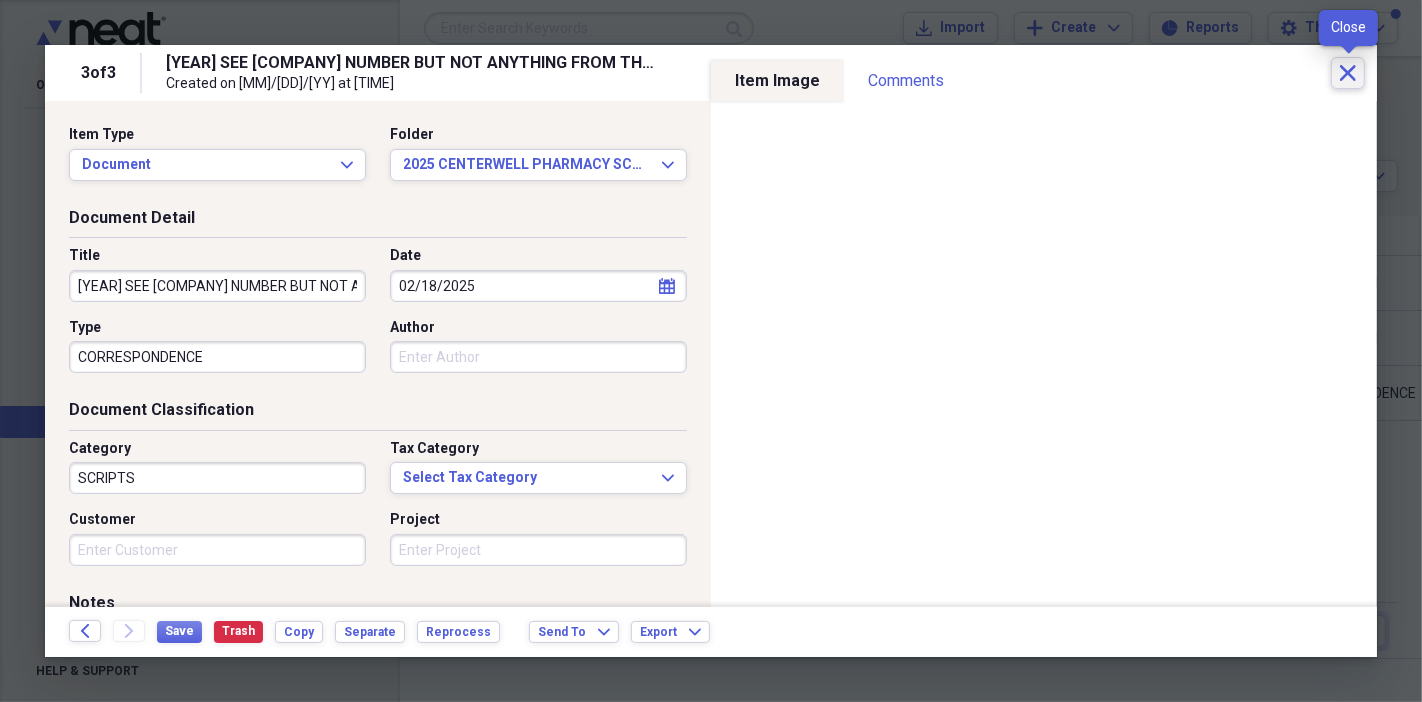 click 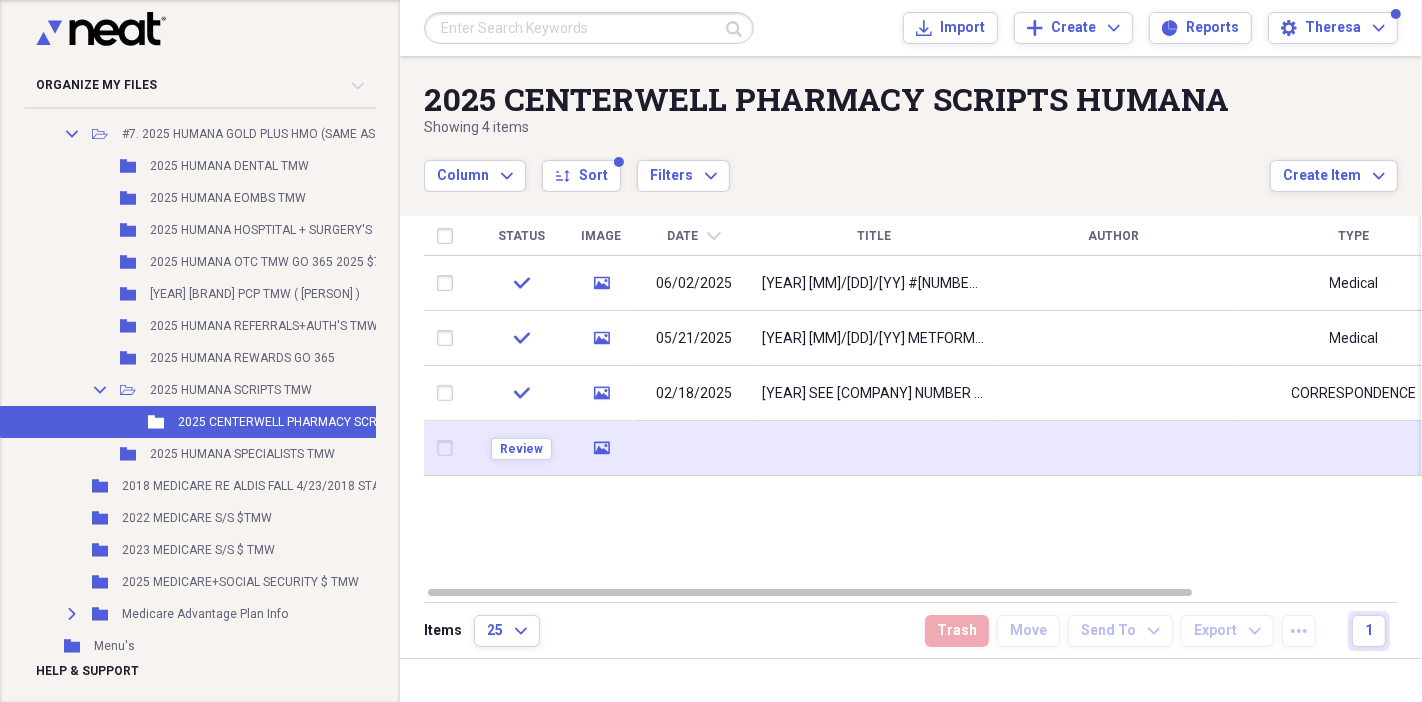 click at bounding box center (694, 448) 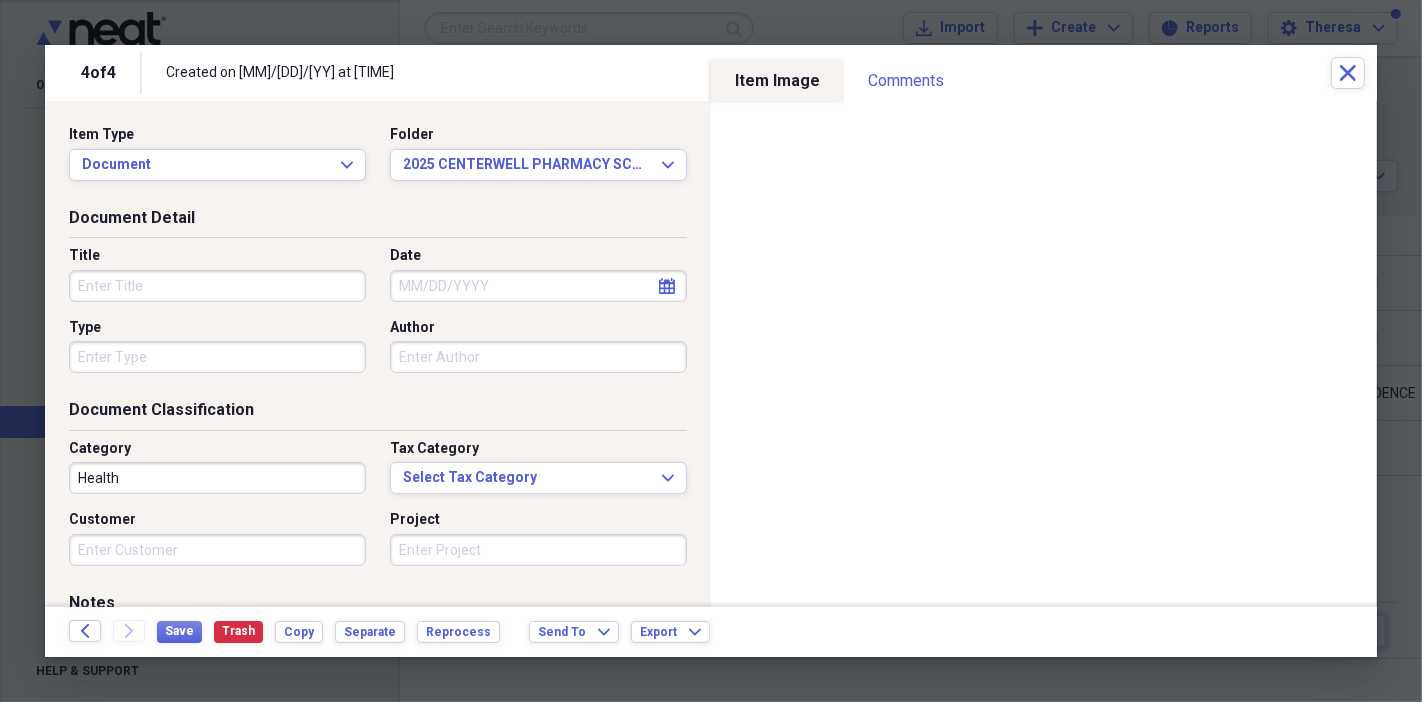 click on "Title" at bounding box center [217, 286] 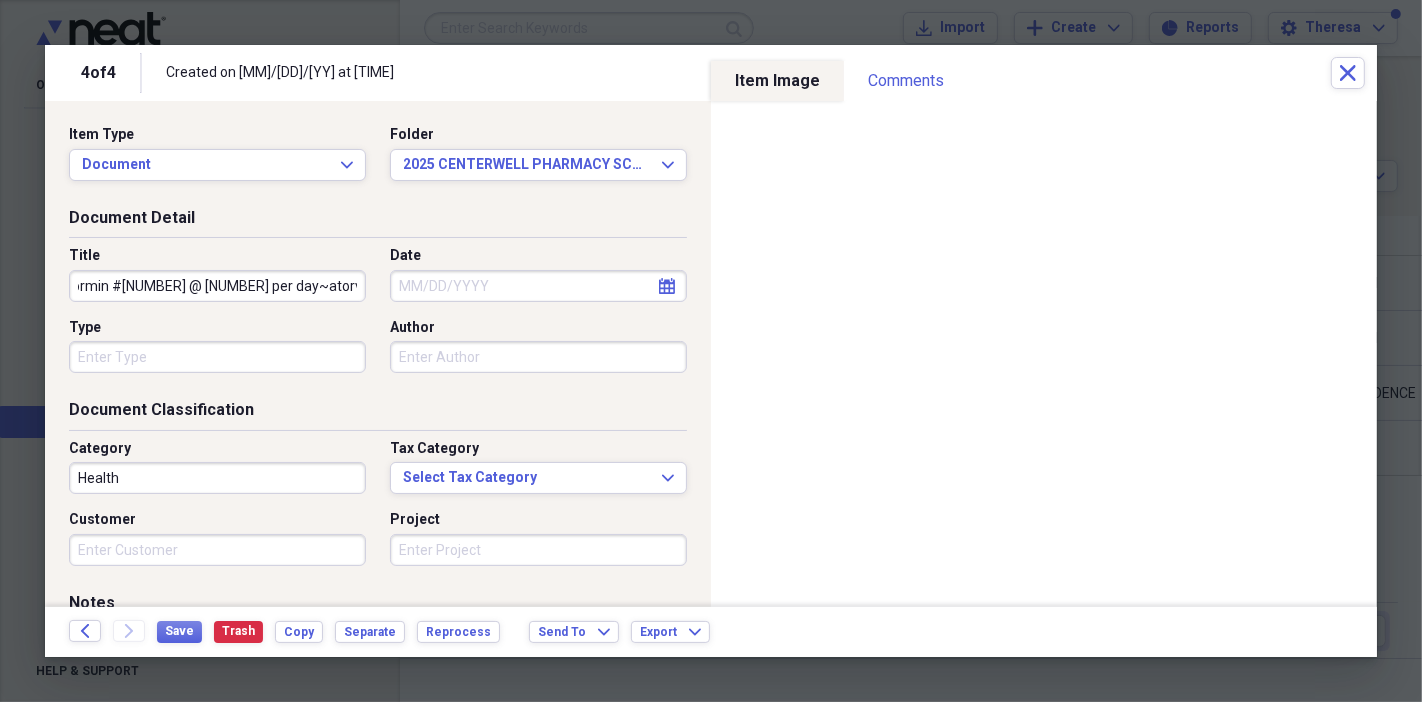scroll, scrollTop: 0, scrollLeft: 138, axis: horizontal 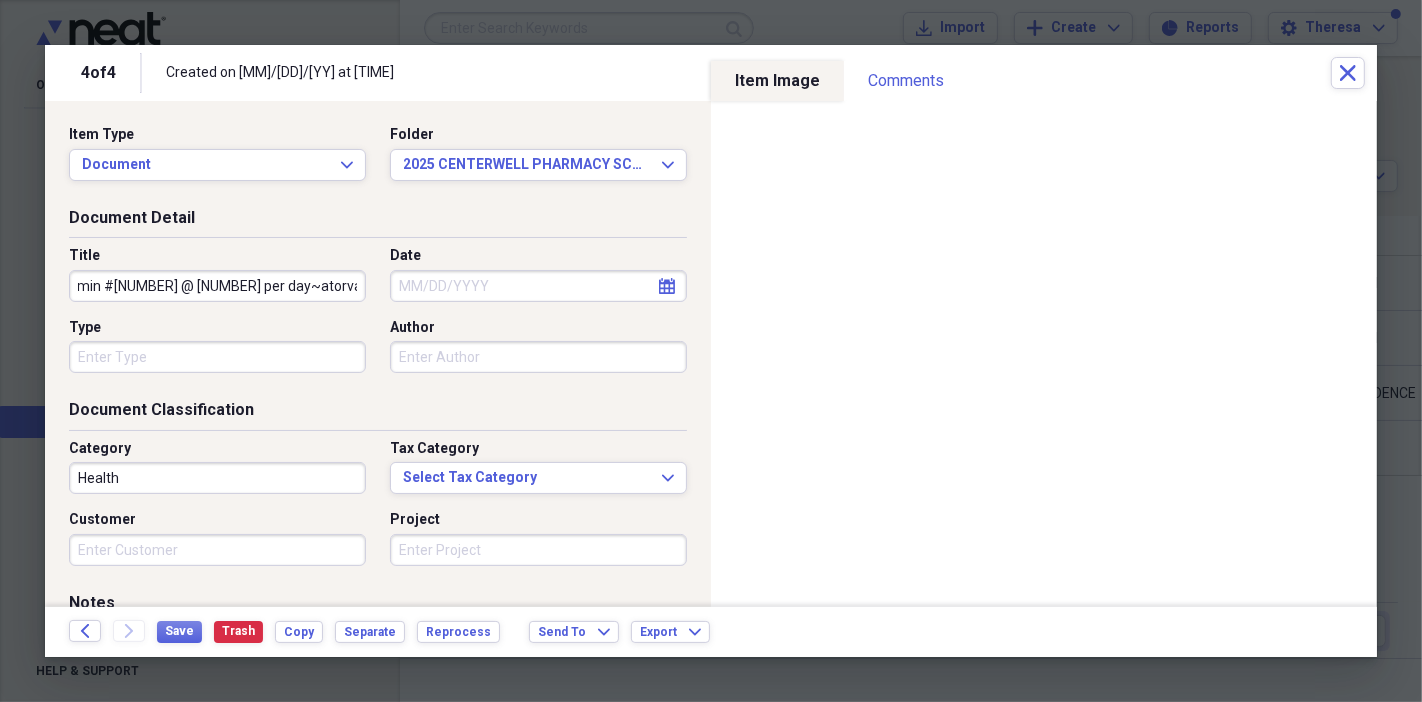 click on "2025 8/1/25 metformin #180 @ 2 per day~atorvastatin 20mg #90" at bounding box center [217, 286] 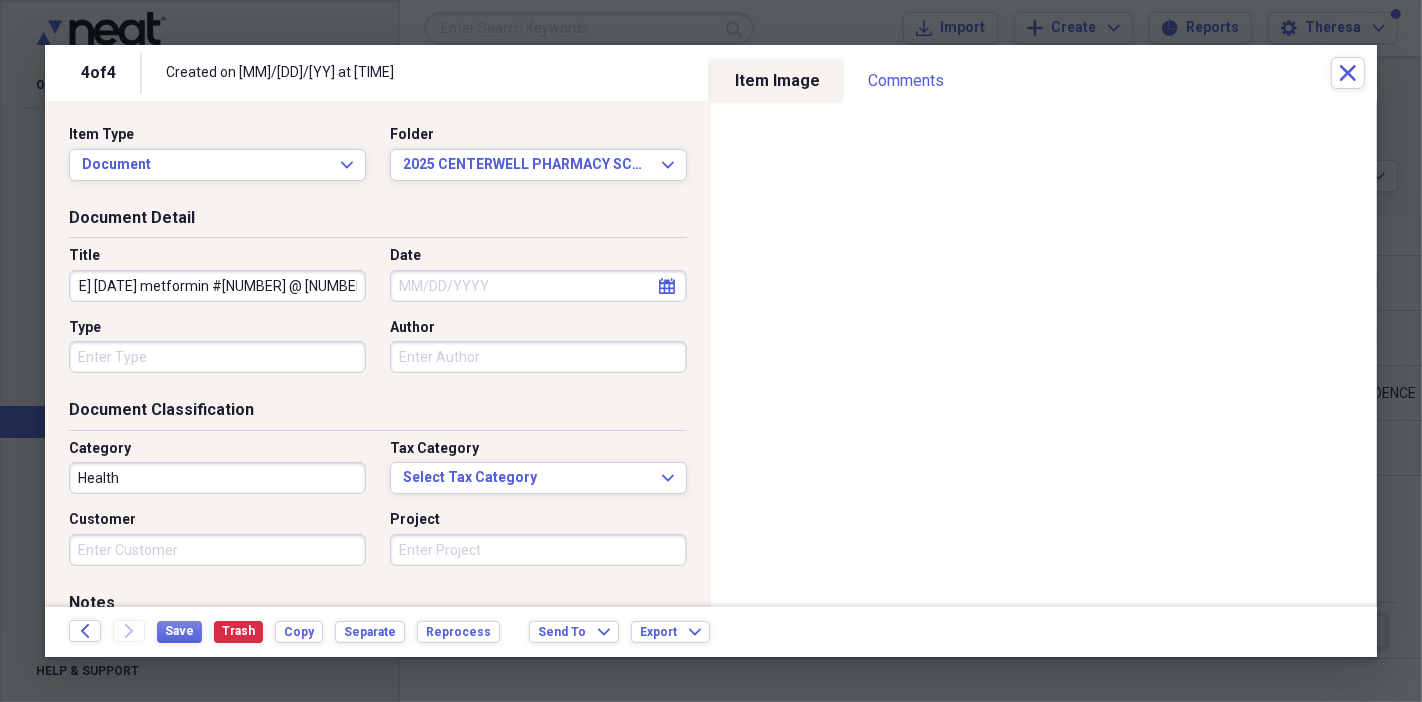scroll, scrollTop: 0, scrollLeft: 0, axis: both 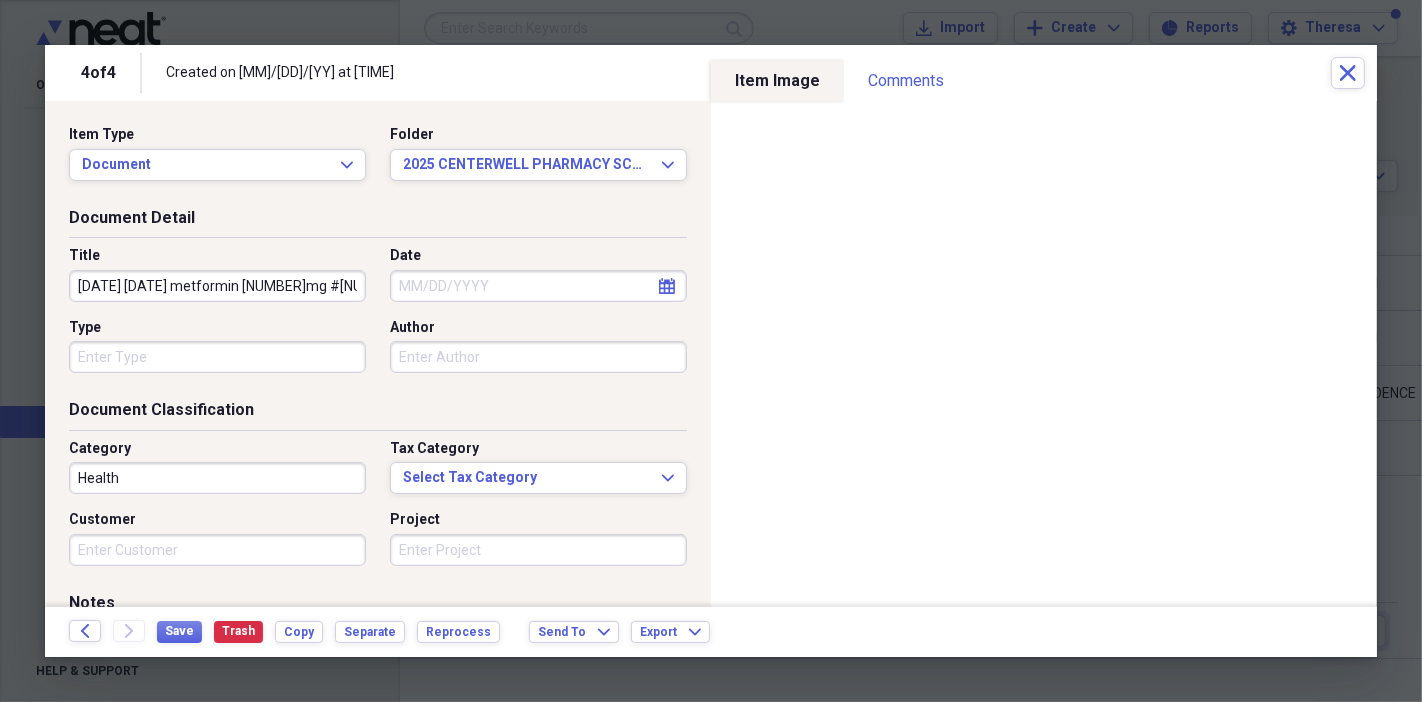 type on "[YEAR] [MONTH]/[DAY]/[YEAR] metformin 500mg #[NUMBER] @ #[NUMBER] per day~atorvastatin 20mg #[NUMBER]" 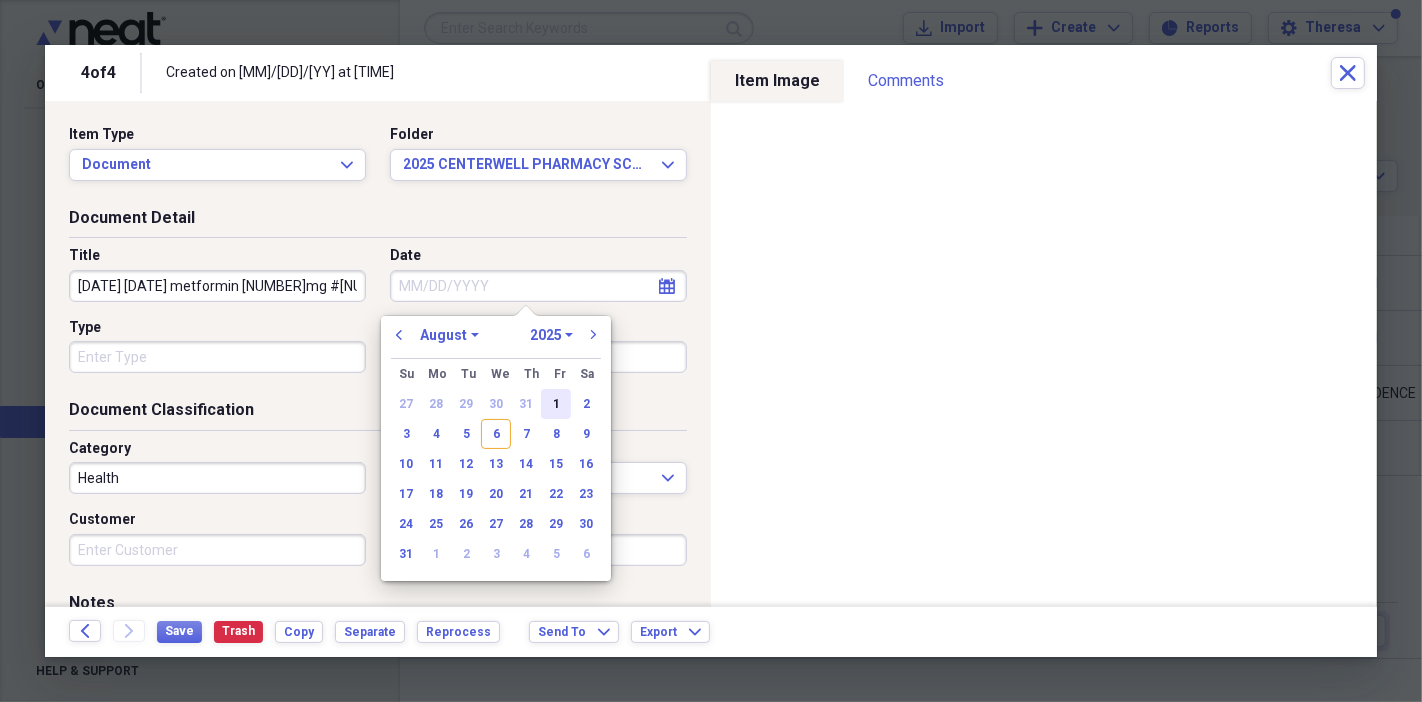 click on "1" at bounding box center (556, 404) 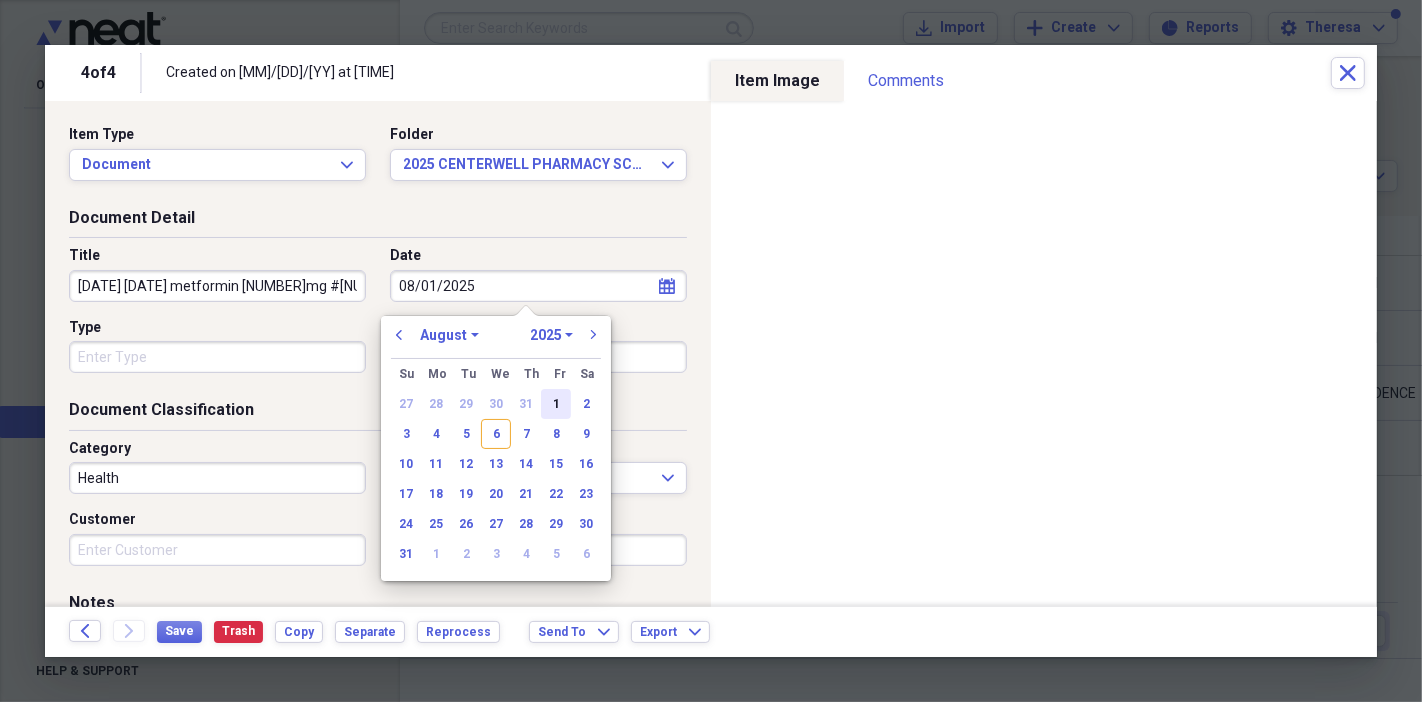 type on "08/01/2025" 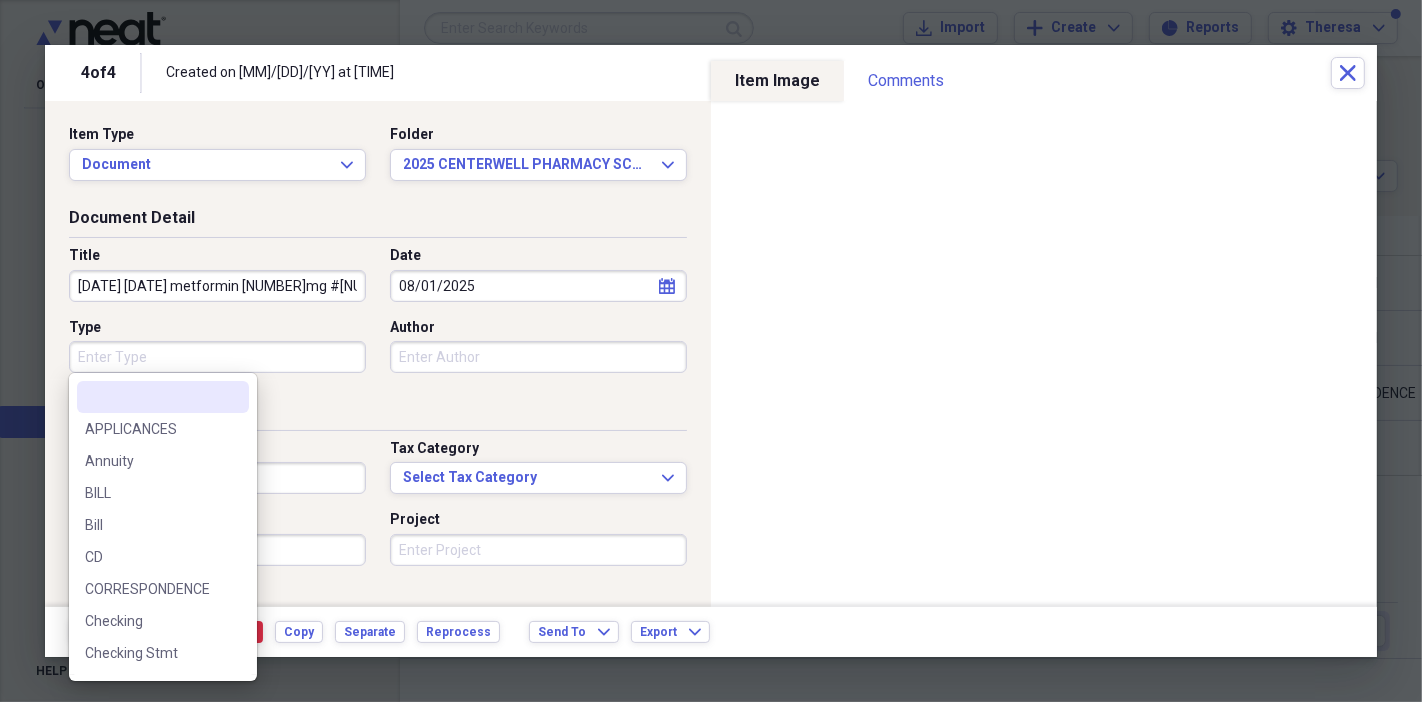 click on "Type" at bounding box center (217, 357) 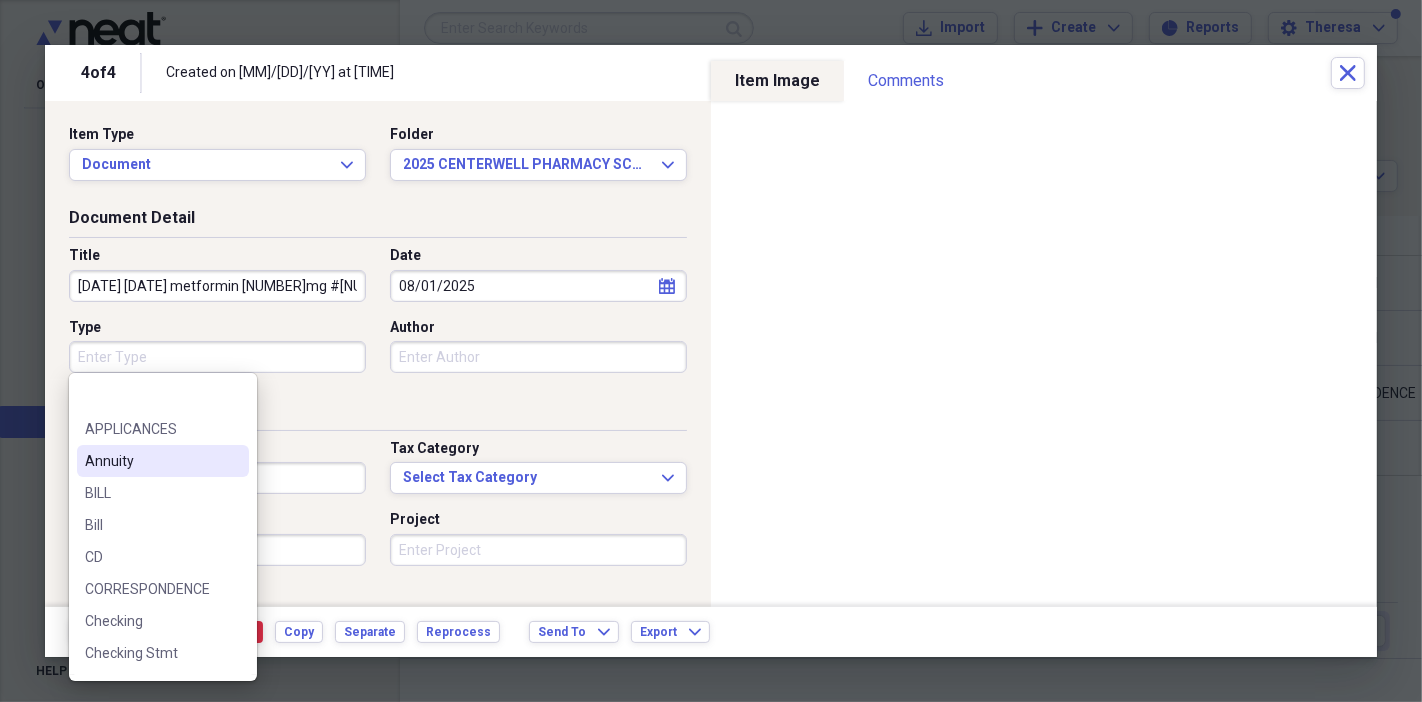 scroll, scrollTop: 666, scrollLeft: 0, axis: vertical 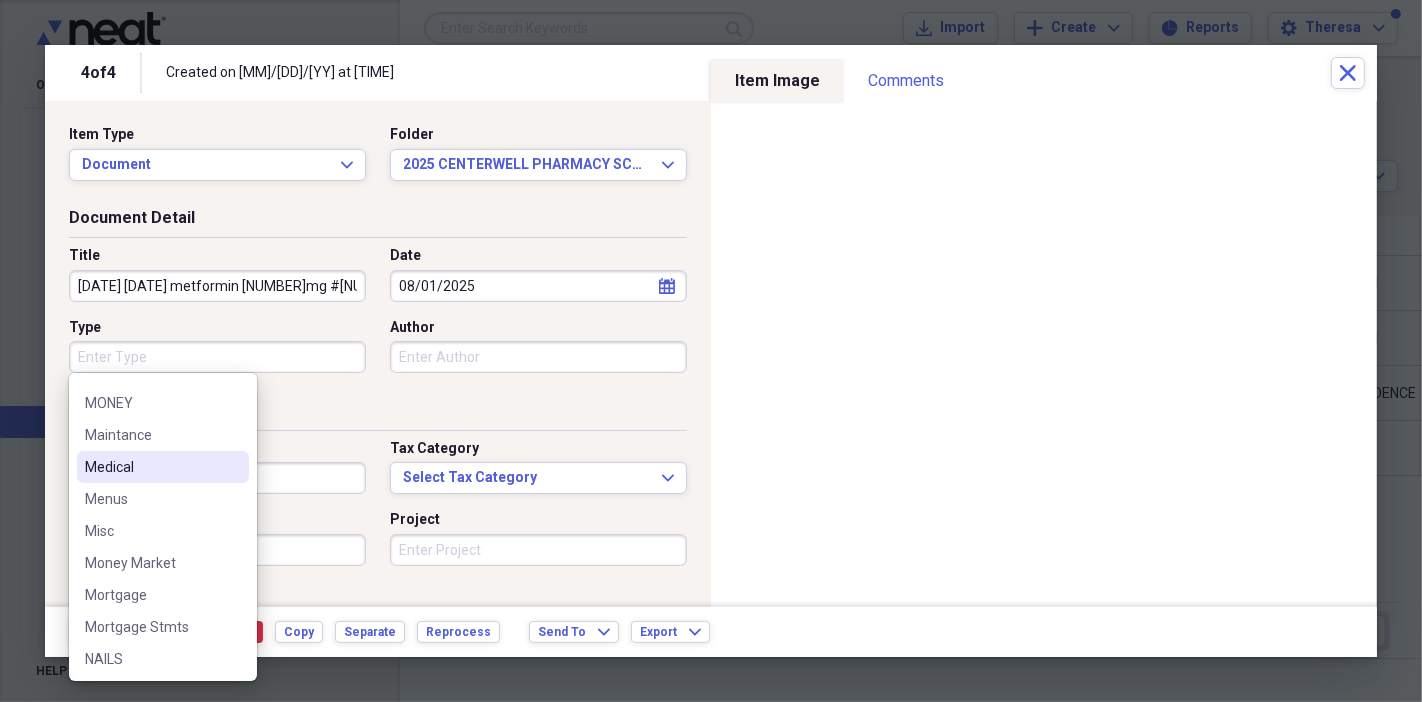 click on "Medical" at bounding box center (151, 467) 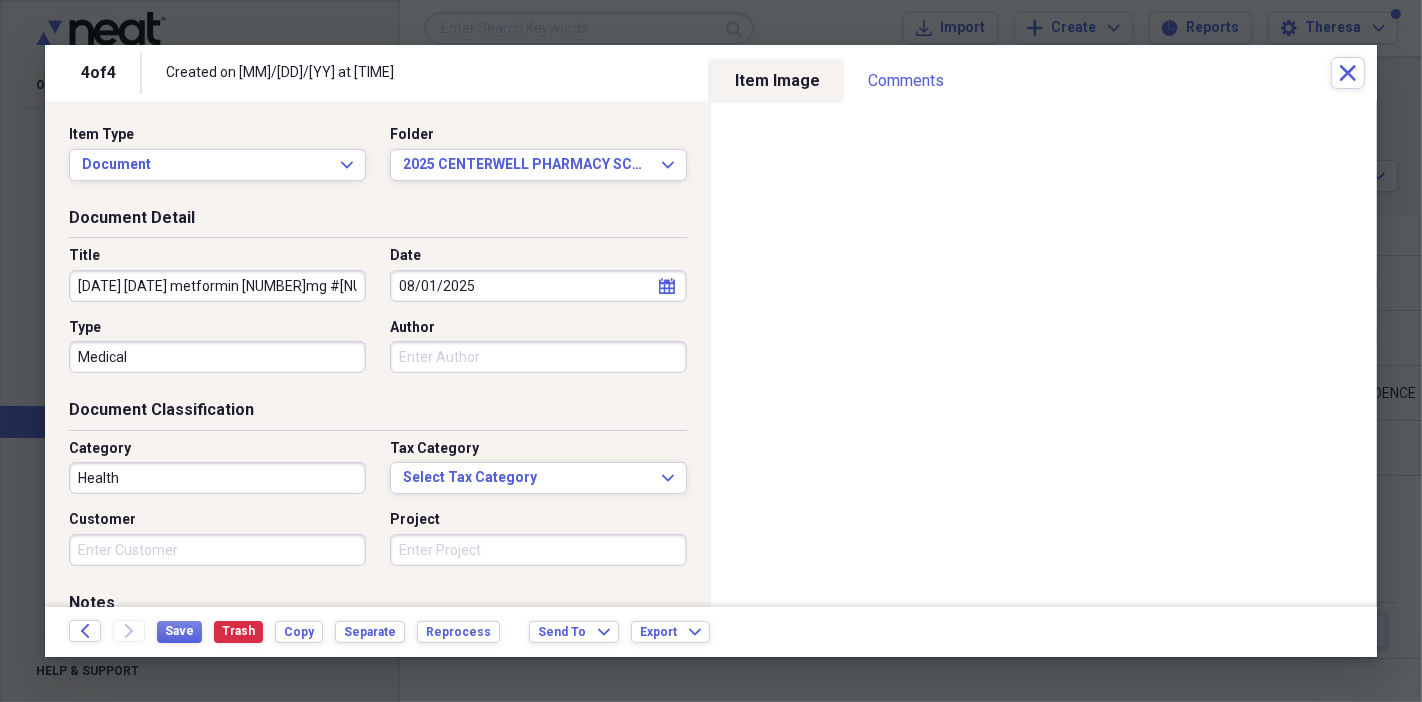 click on "Health" at bounding box center (217, 478) 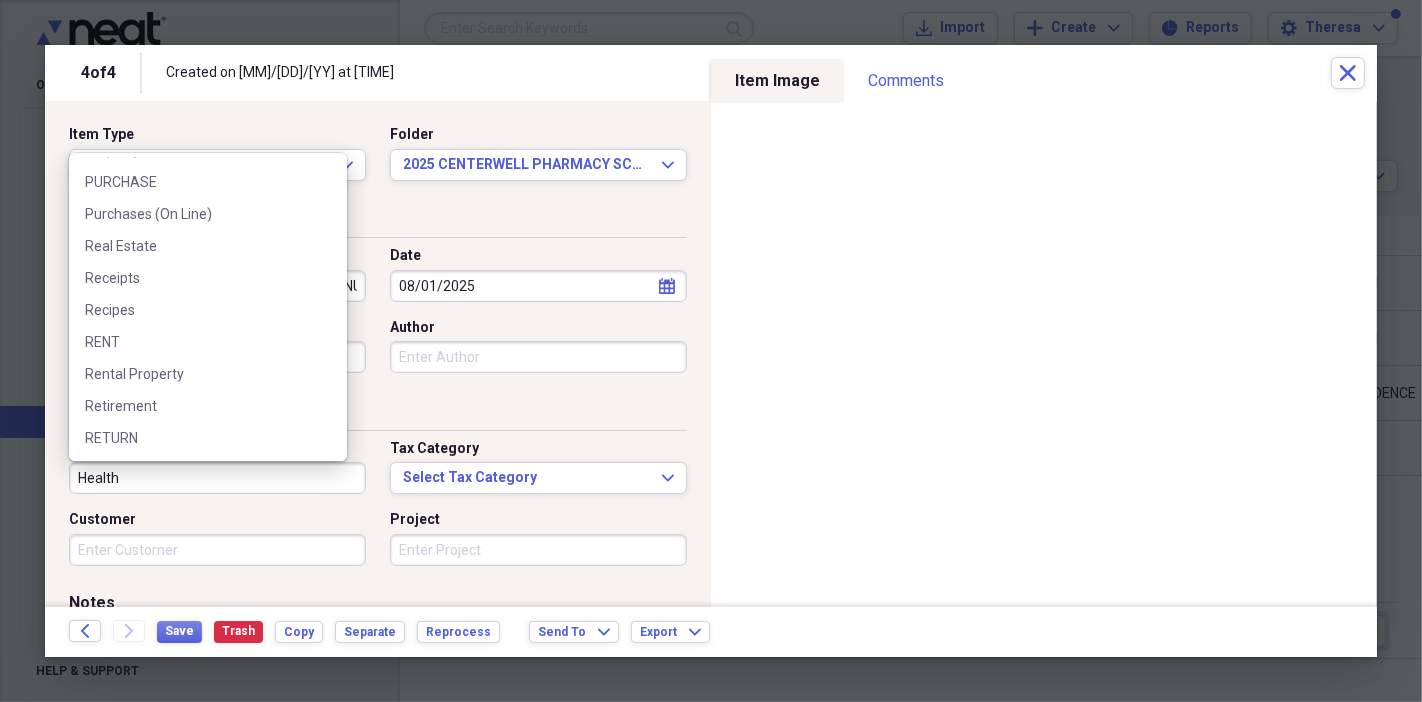 scroll, scrollTop: 2666, scrollLeft: 0, axis: vertical 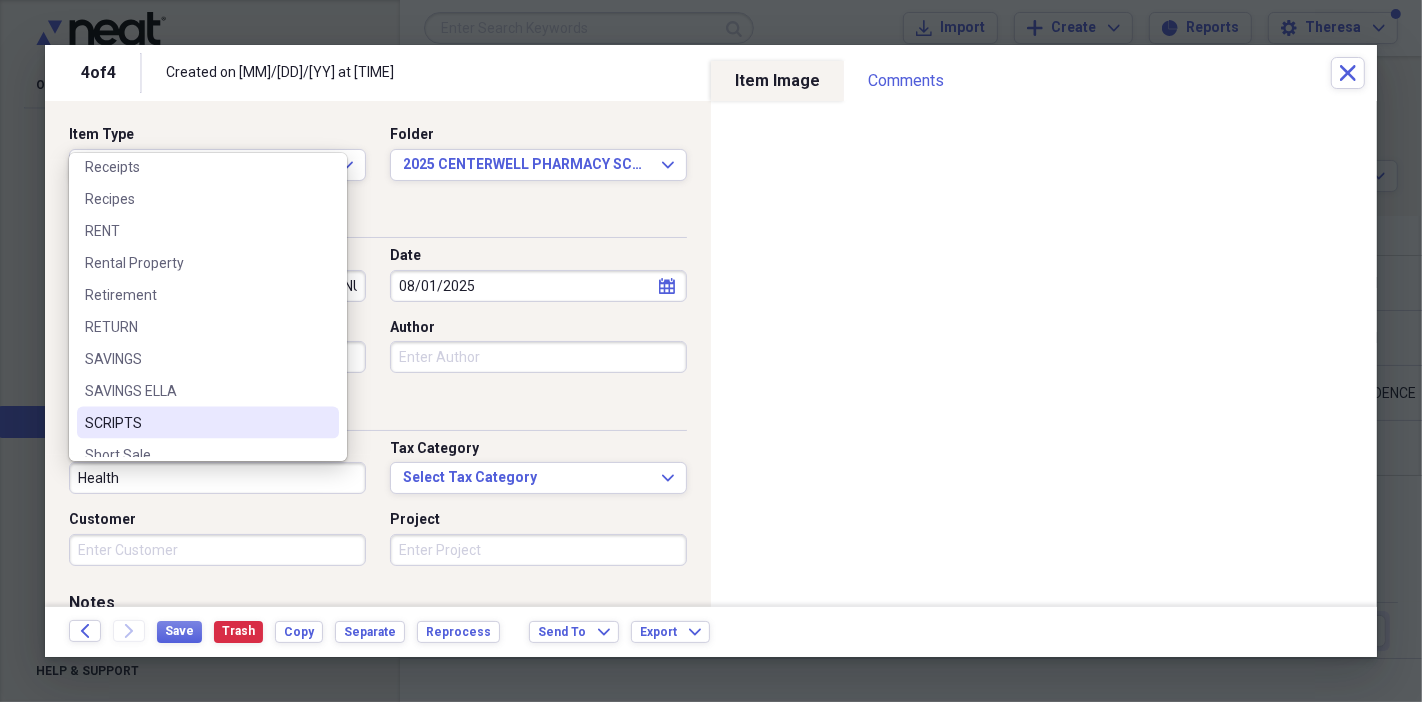 click on "SCRIPTS" at bounding box center (196, 423) 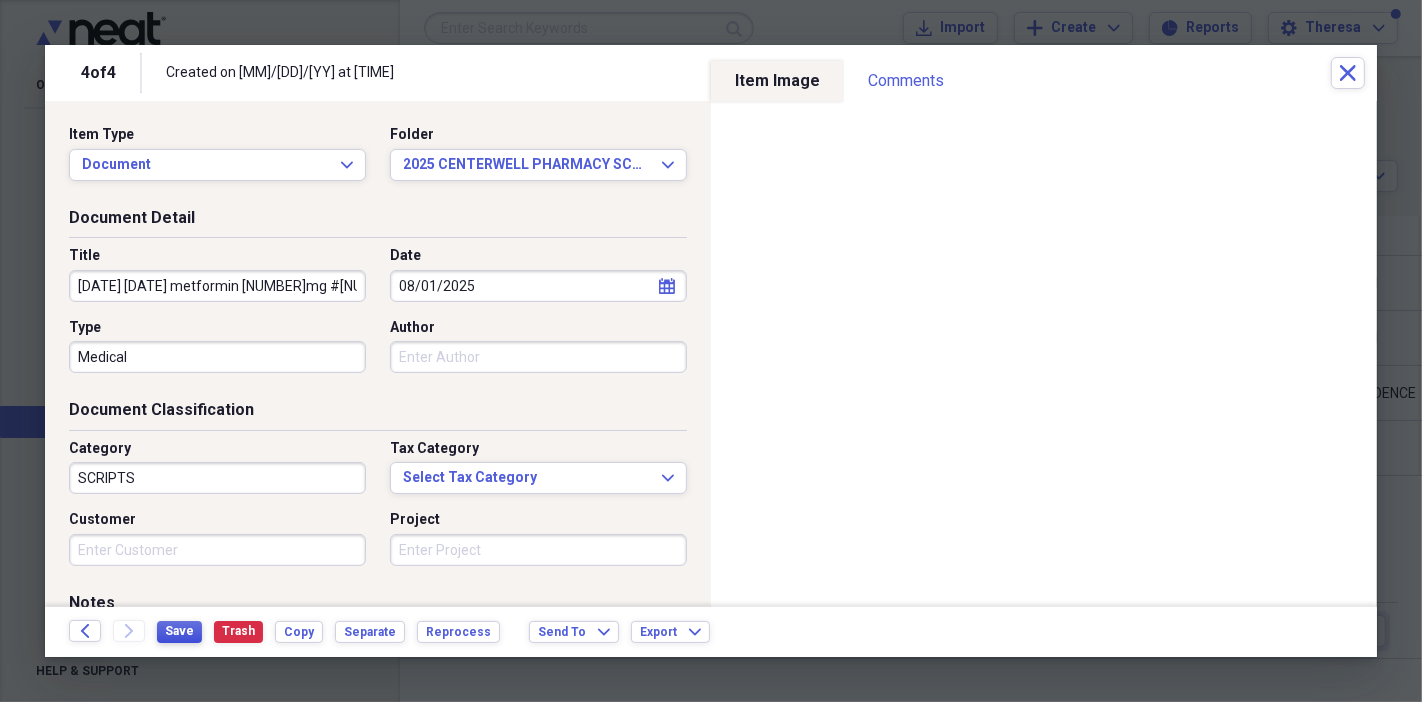 click on "Save" at bounding box center (179, 631) 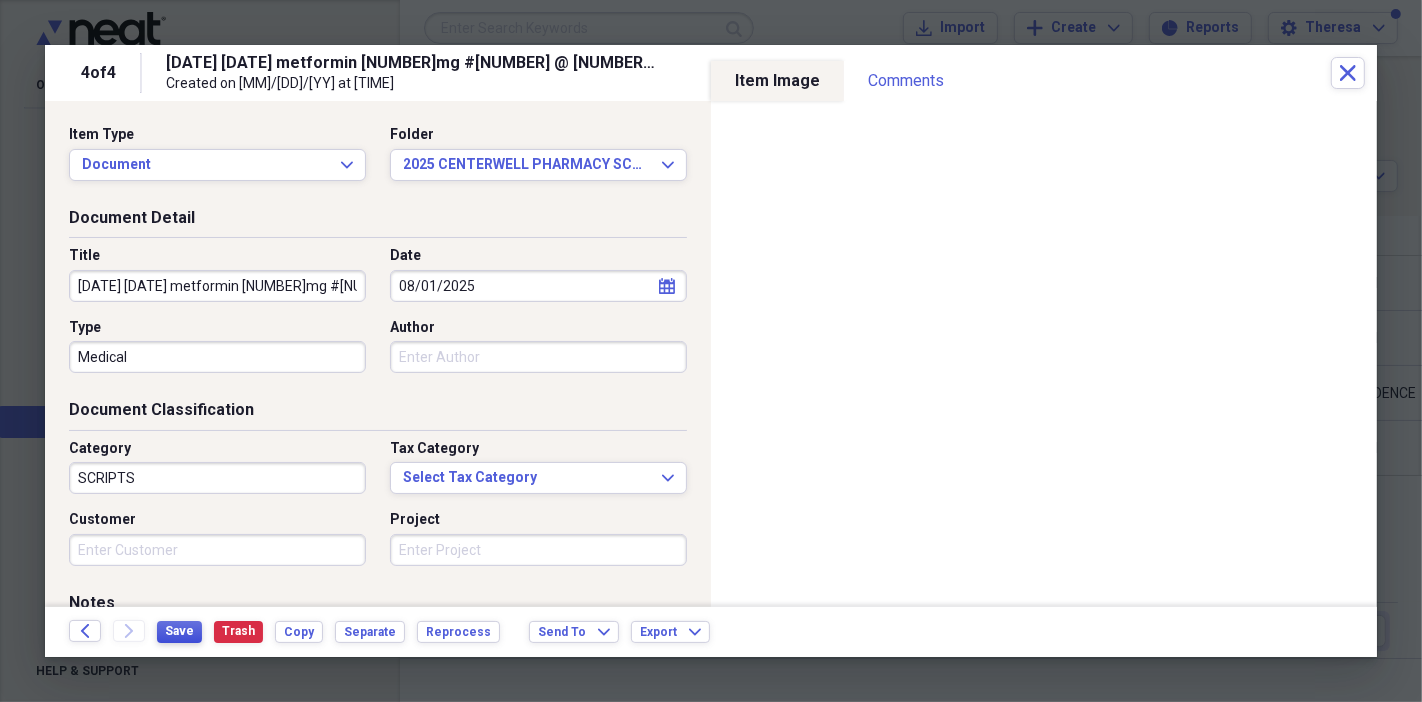 click on "Save" at bounding box center (179, 631) 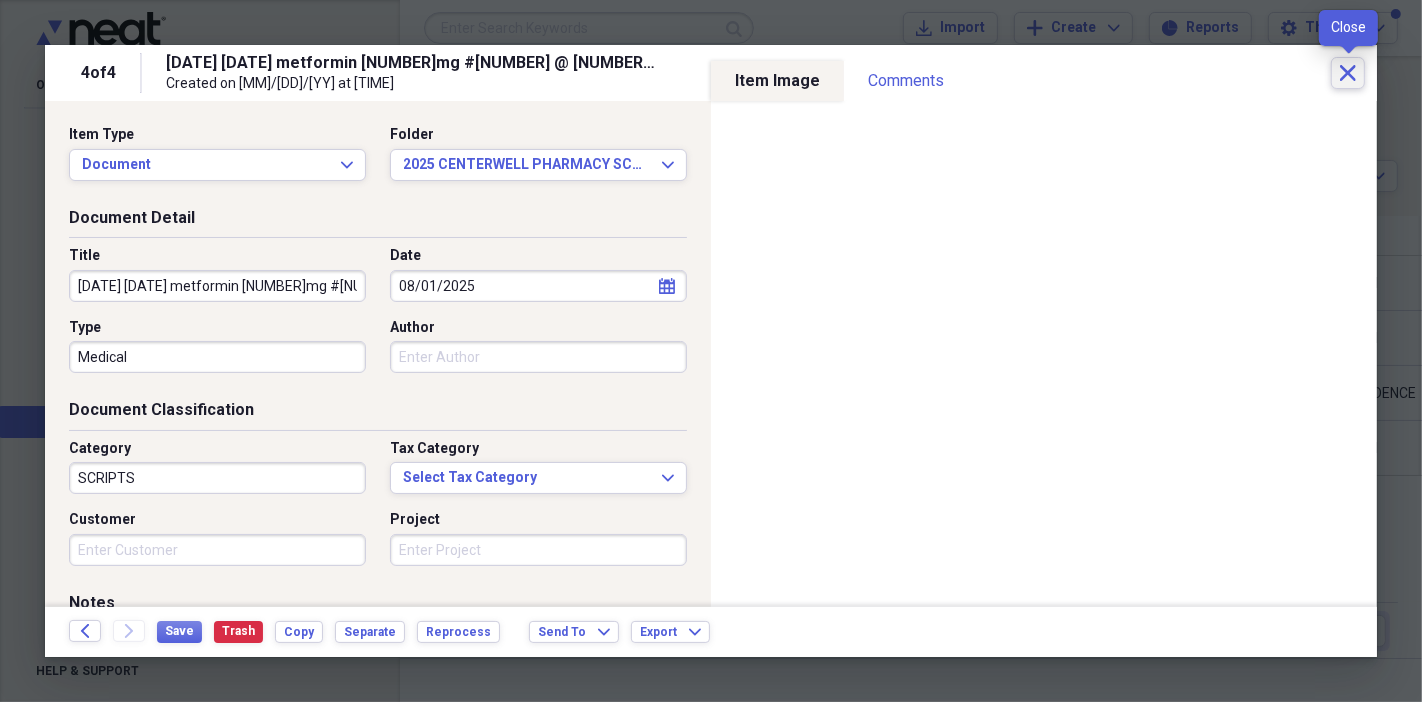 click on "Close" 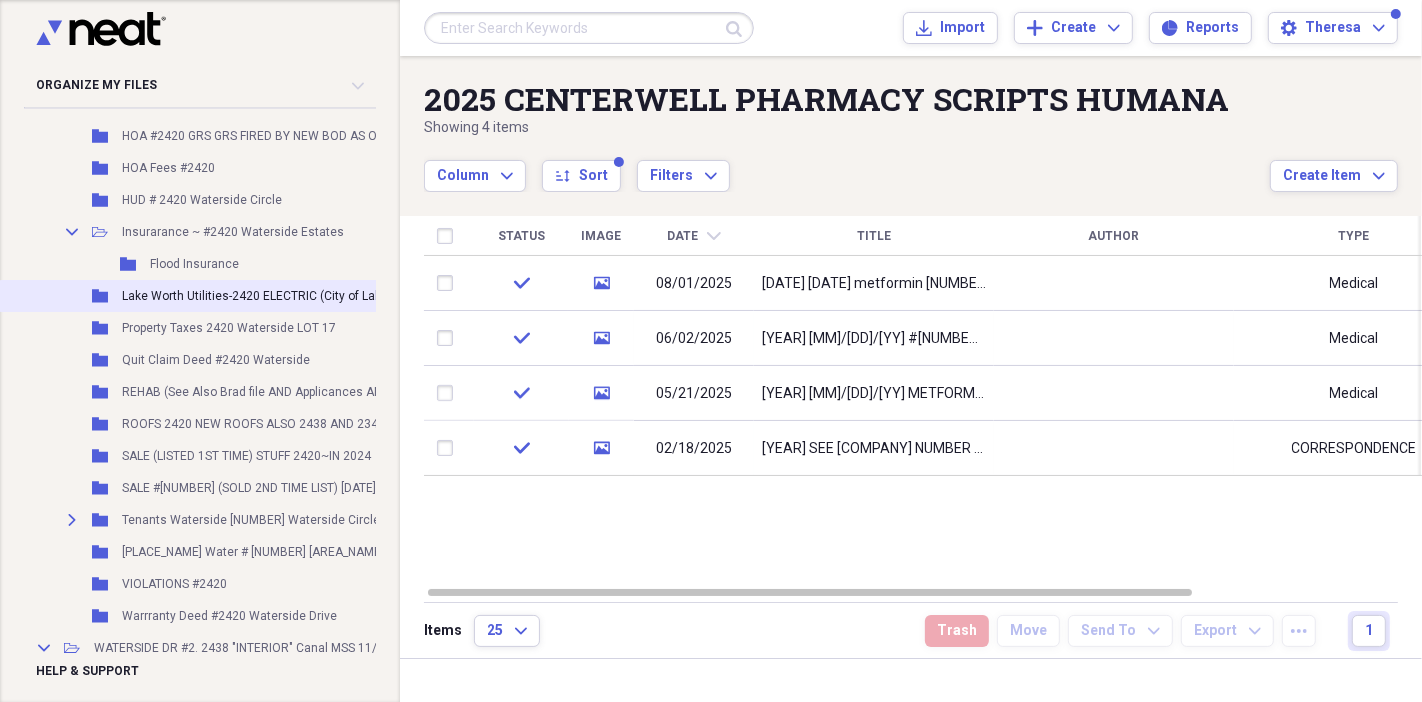scroll, scrollTop: 26000, scrollLeft: 0, axis: vertical 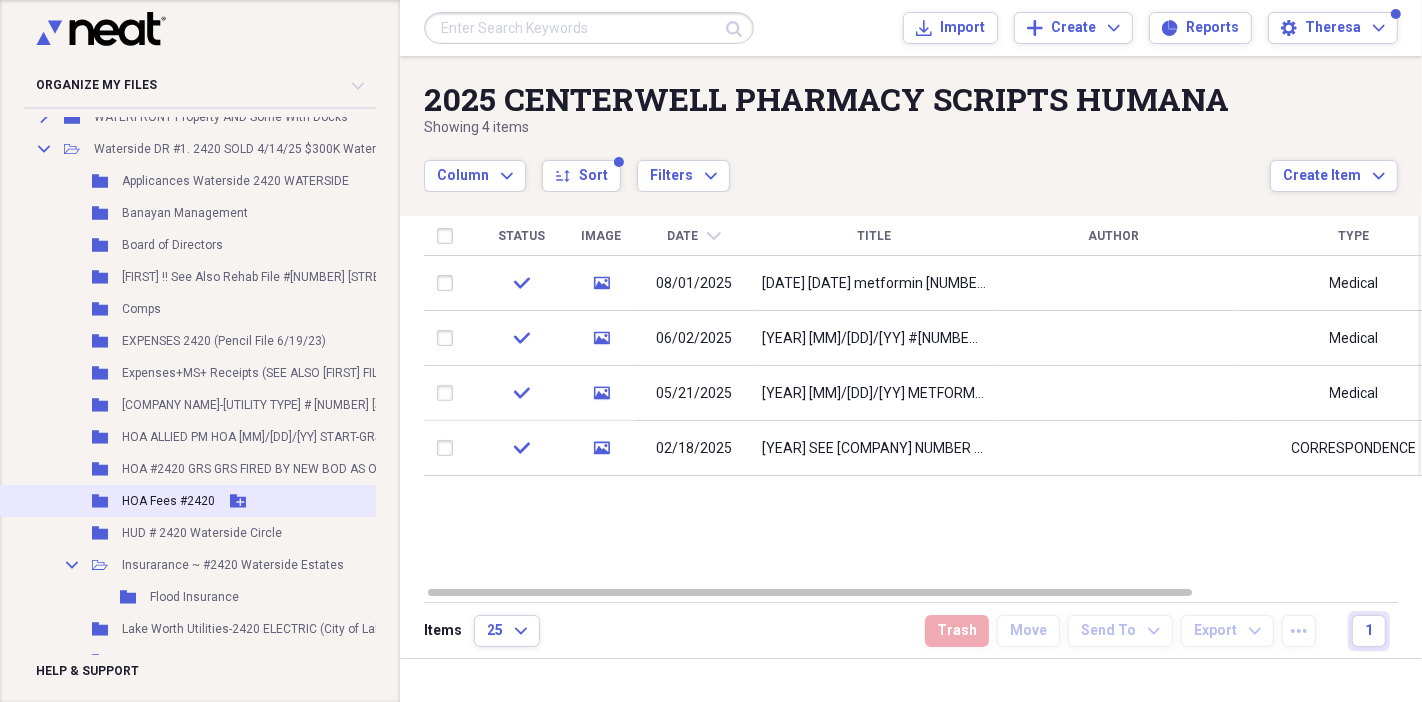 click on "HOA Fees #2420" at bounding box center (168, 501) 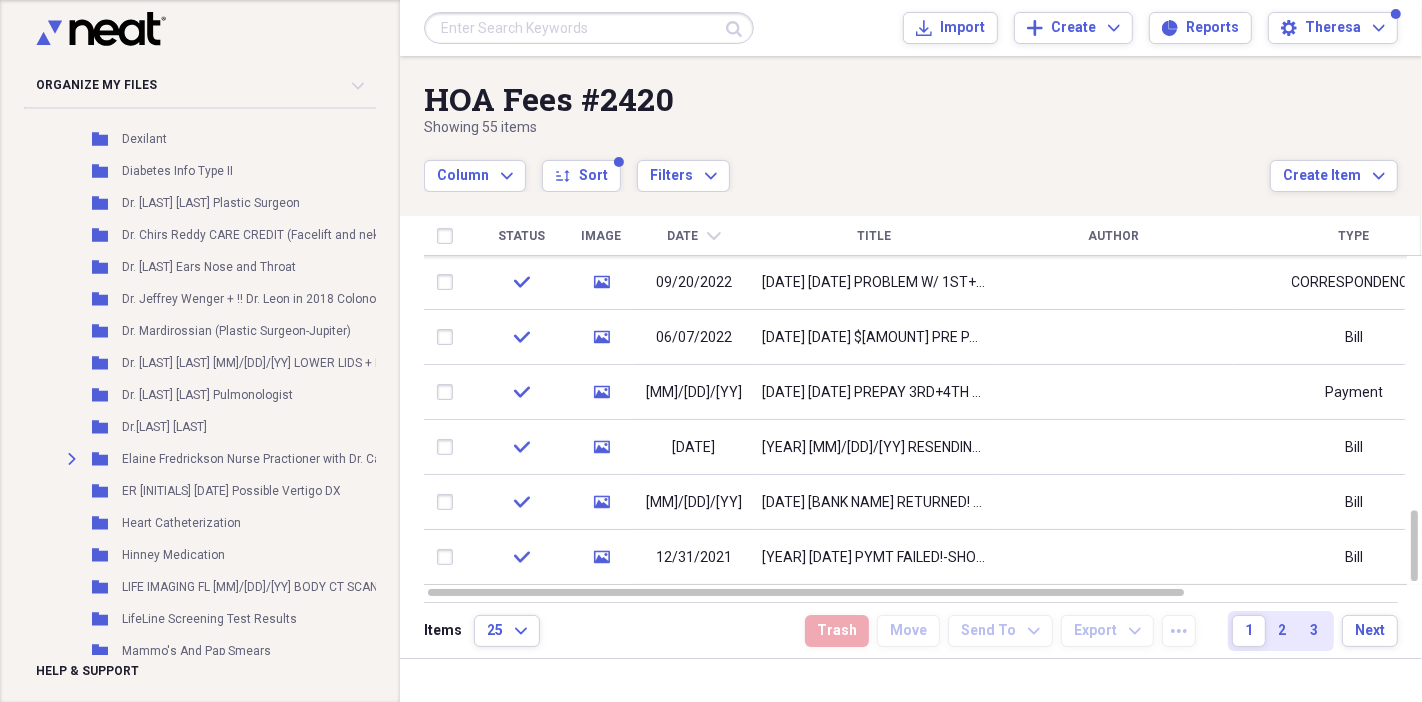 scroll, scrollTop: 0, scrollLeft: 0, axis: both 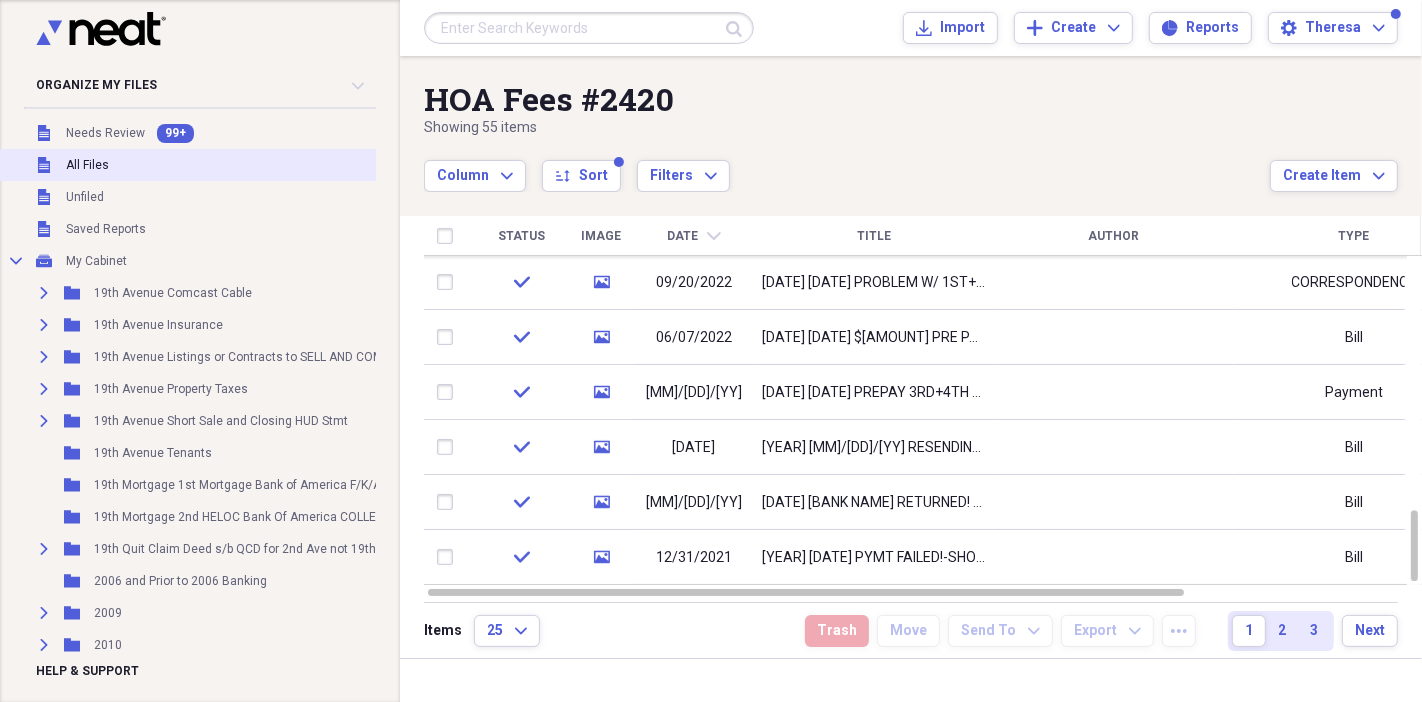 click on "All Files" at bounding box center (87, 165) 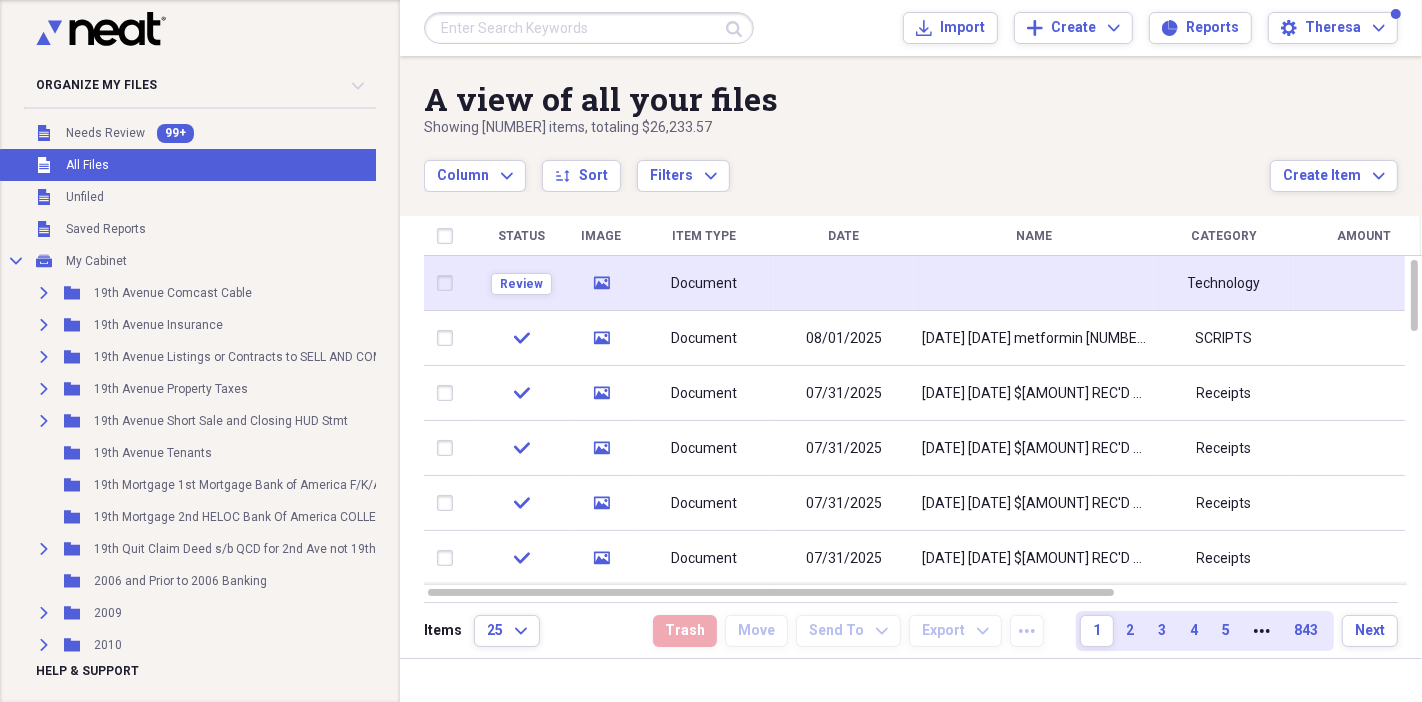click at bounding box center (1034, 283) 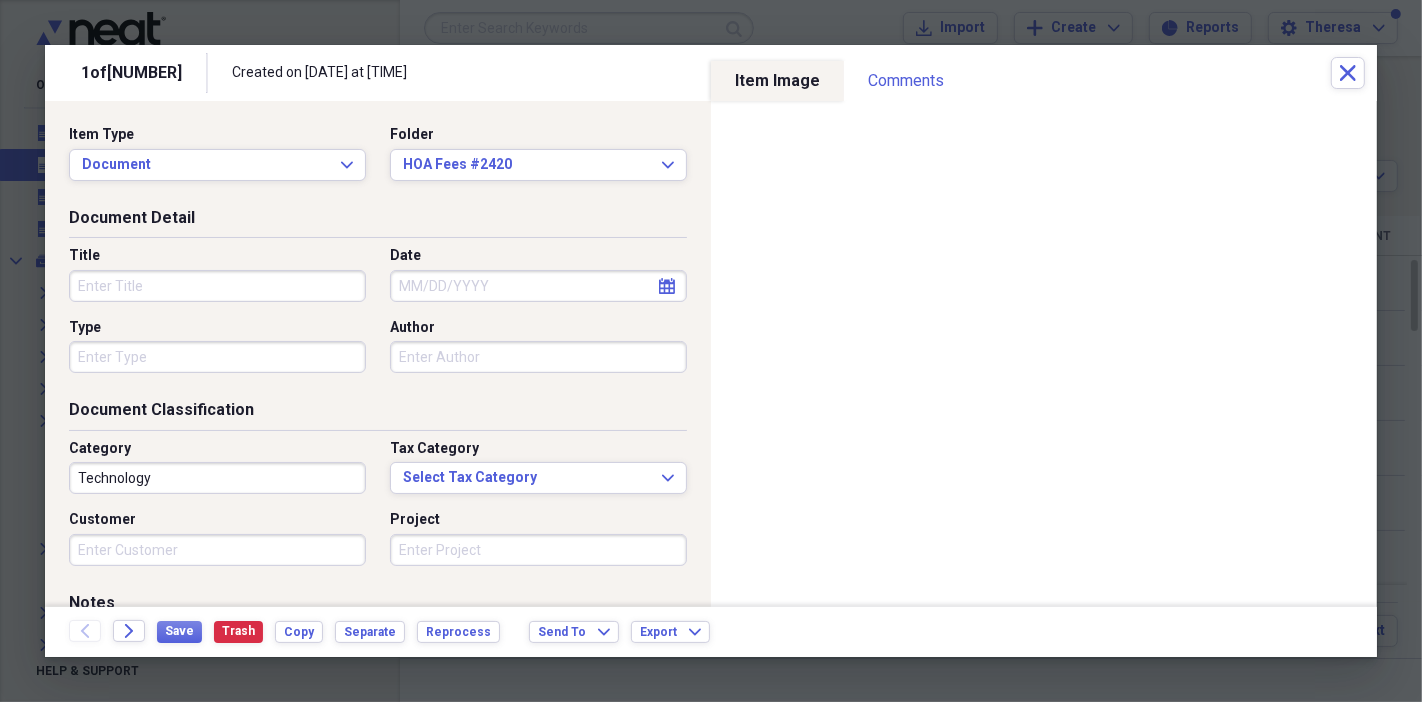 click on "Title" at bounding box center [217, 286] 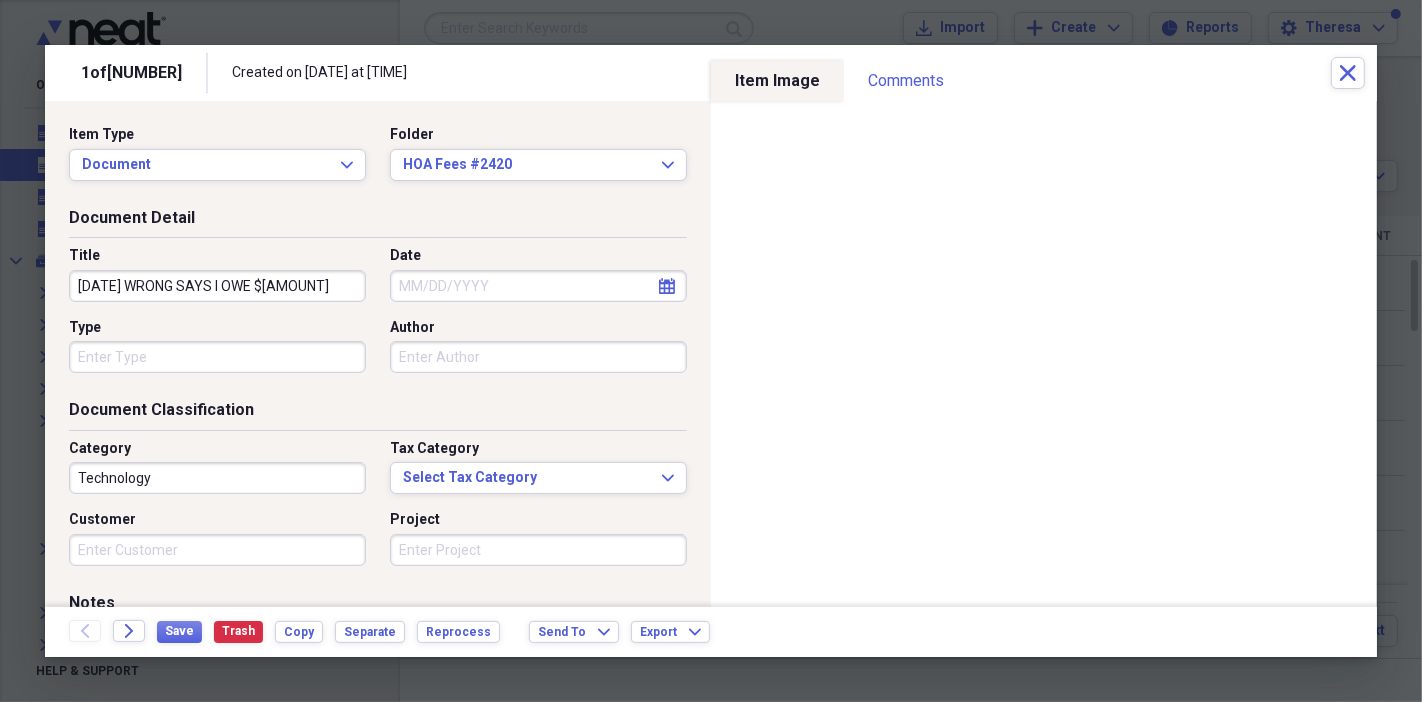 click on "2025 WRONG SAYS I OWE $1,087.61" at bounding box center (217, 286) 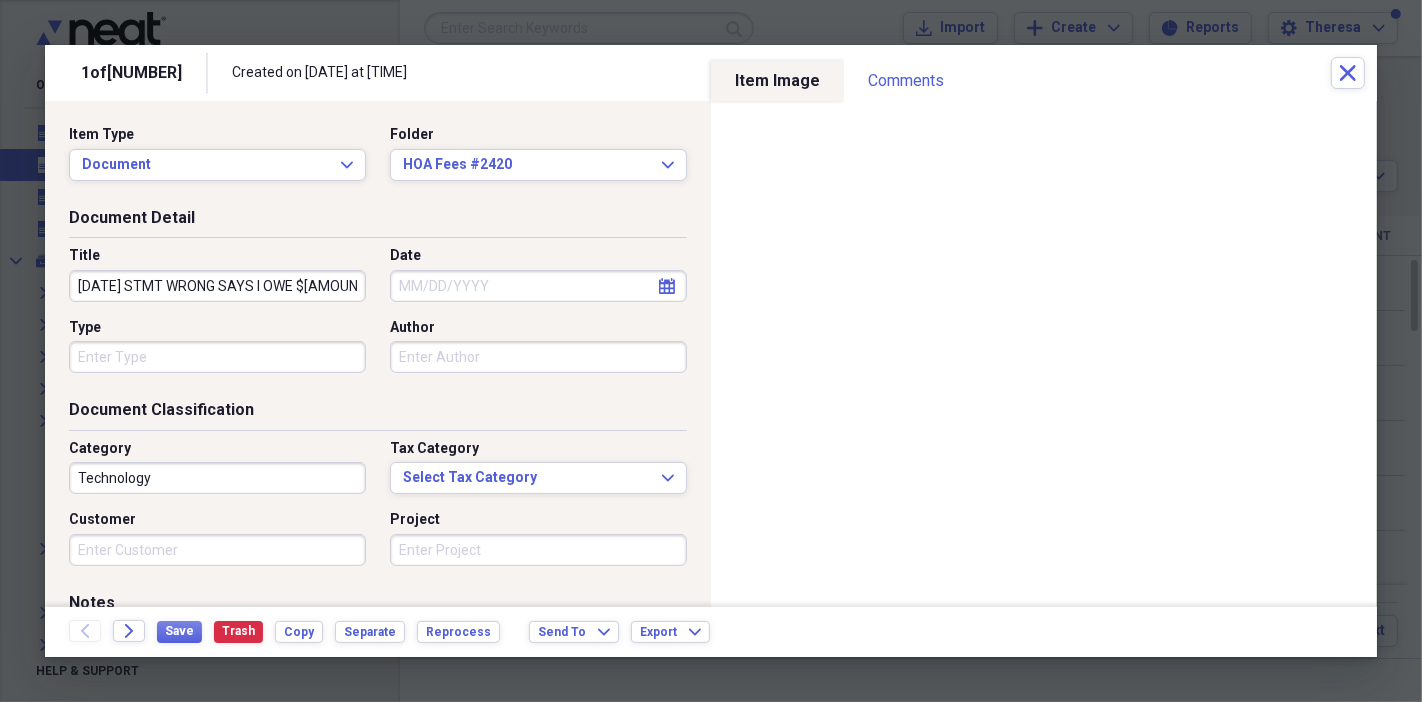 click on "2025 STMT WRONG SAYS I OWE $1,087.61" at bounding box center (217, 286) 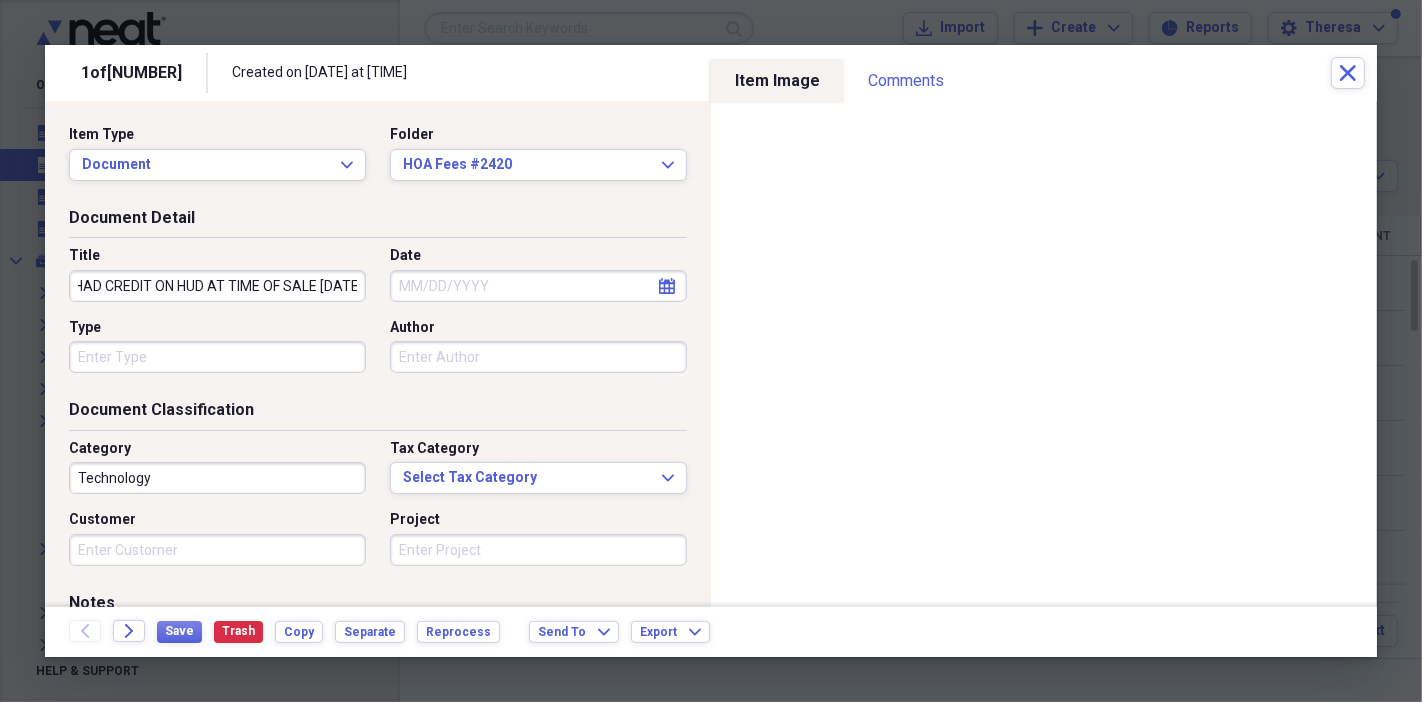 scroll, scrollTop: 0, scrollLeft: 464, axis: horizontal 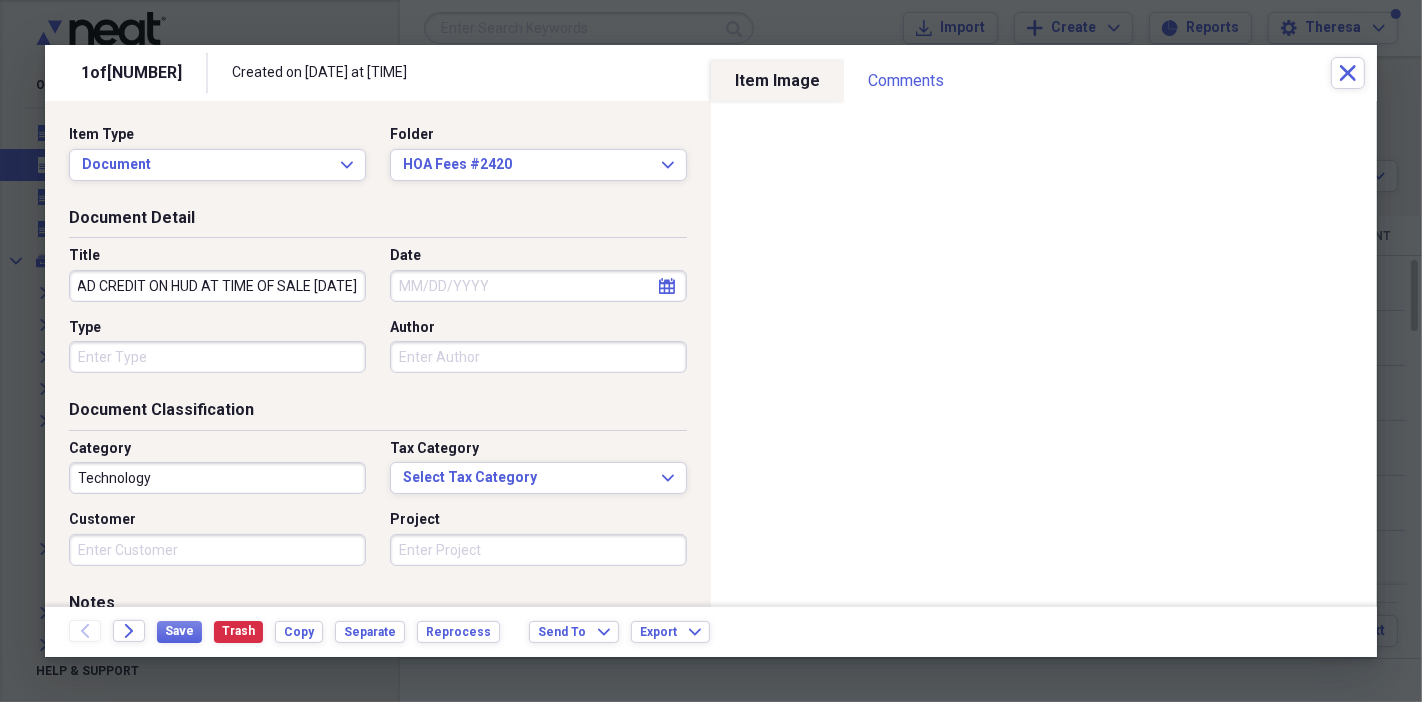 type on "2025 STMT WRONG SAYS I OWE $1,087.61~ERROR I SOLD 4/14/25 + HAD CREDIT ON HUD AT TIME OF SALE 4/14/25" 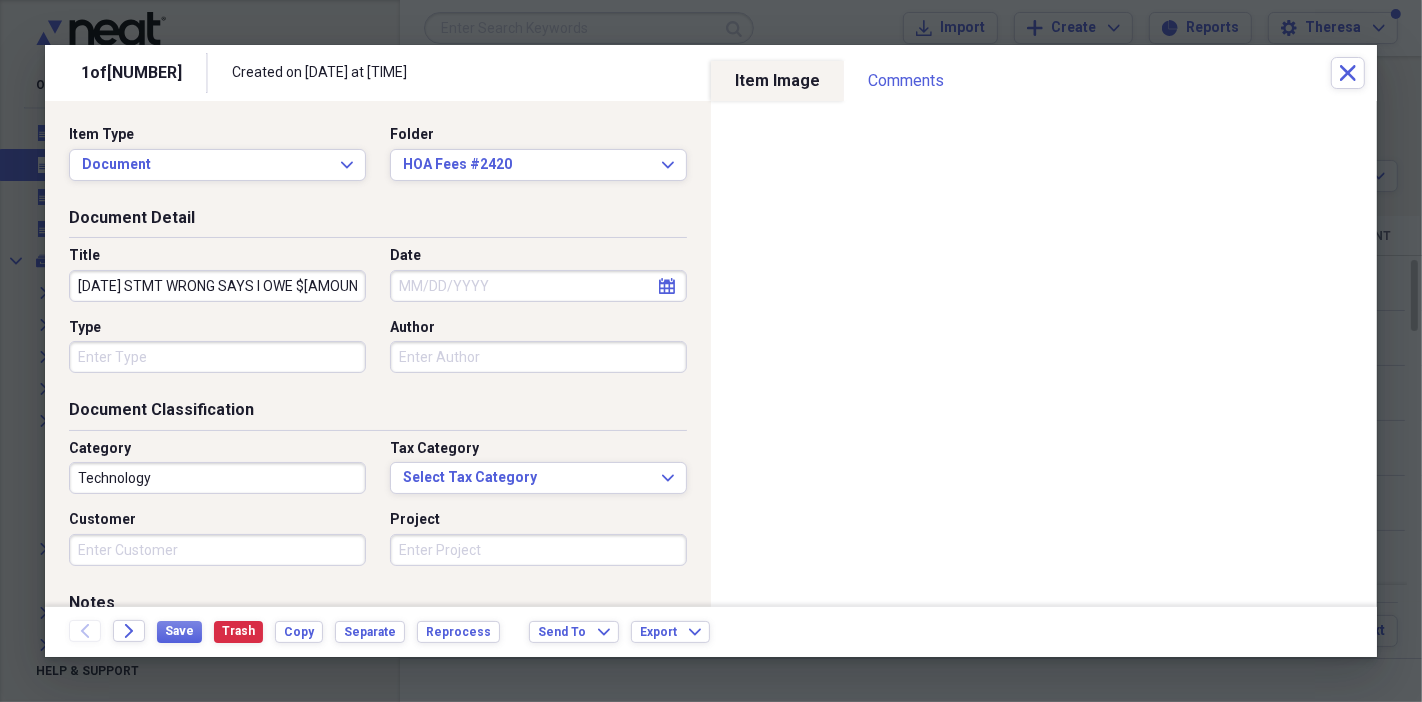 select on "7" 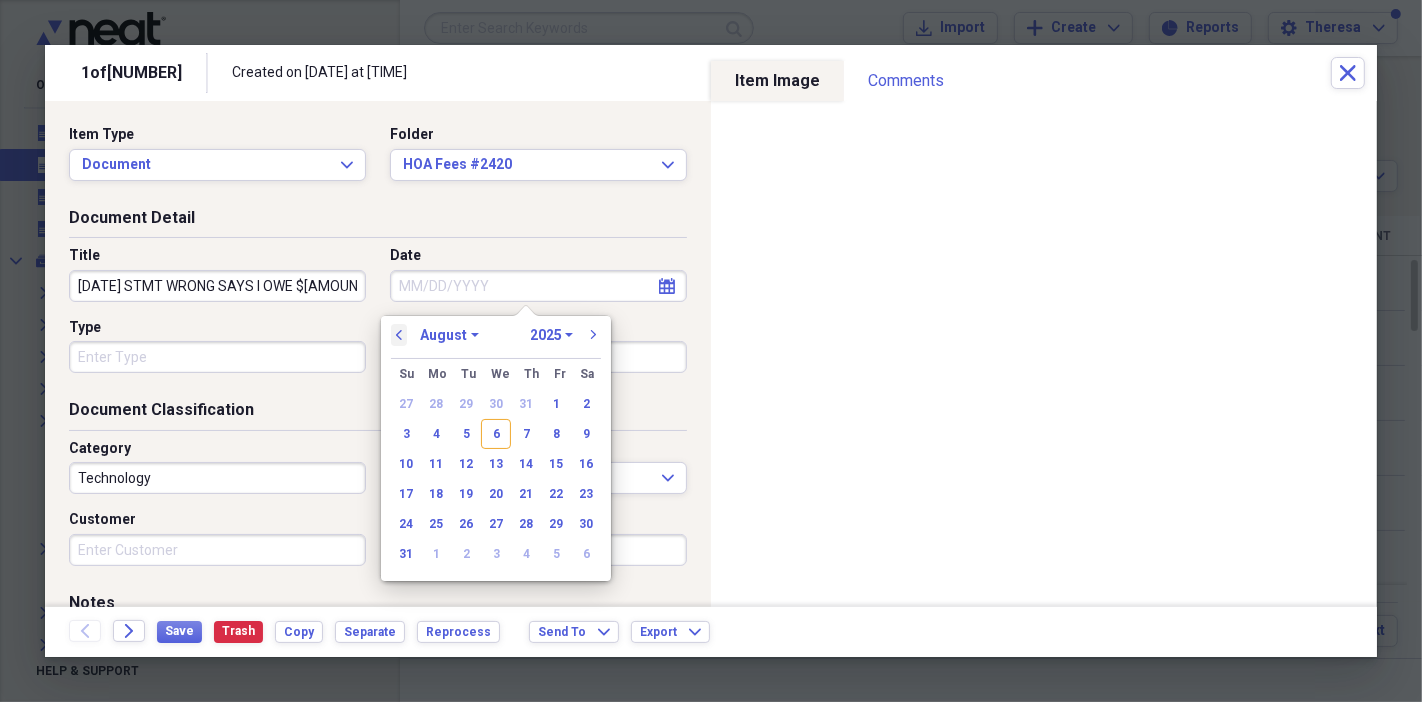 click on "previous" at bounding box center (399, 335) 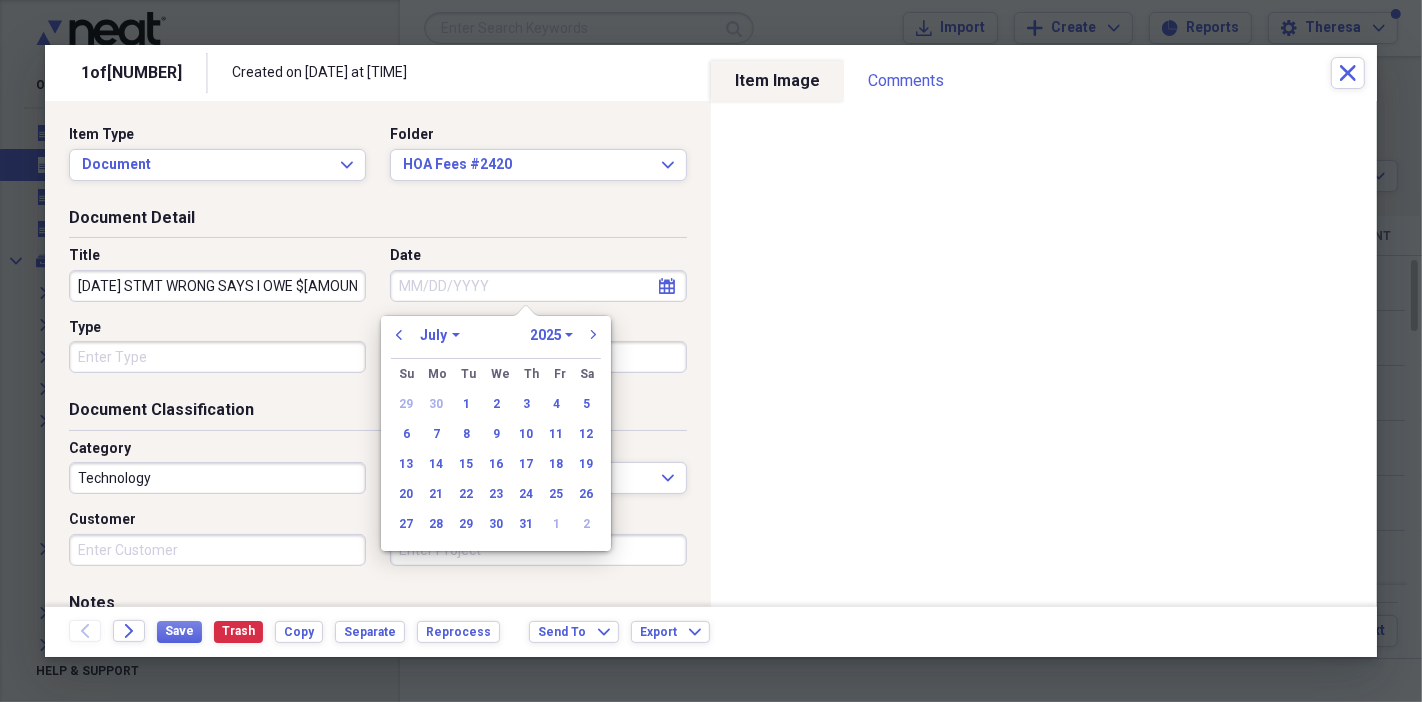 click on "Date" at bounding box center (538, 286) 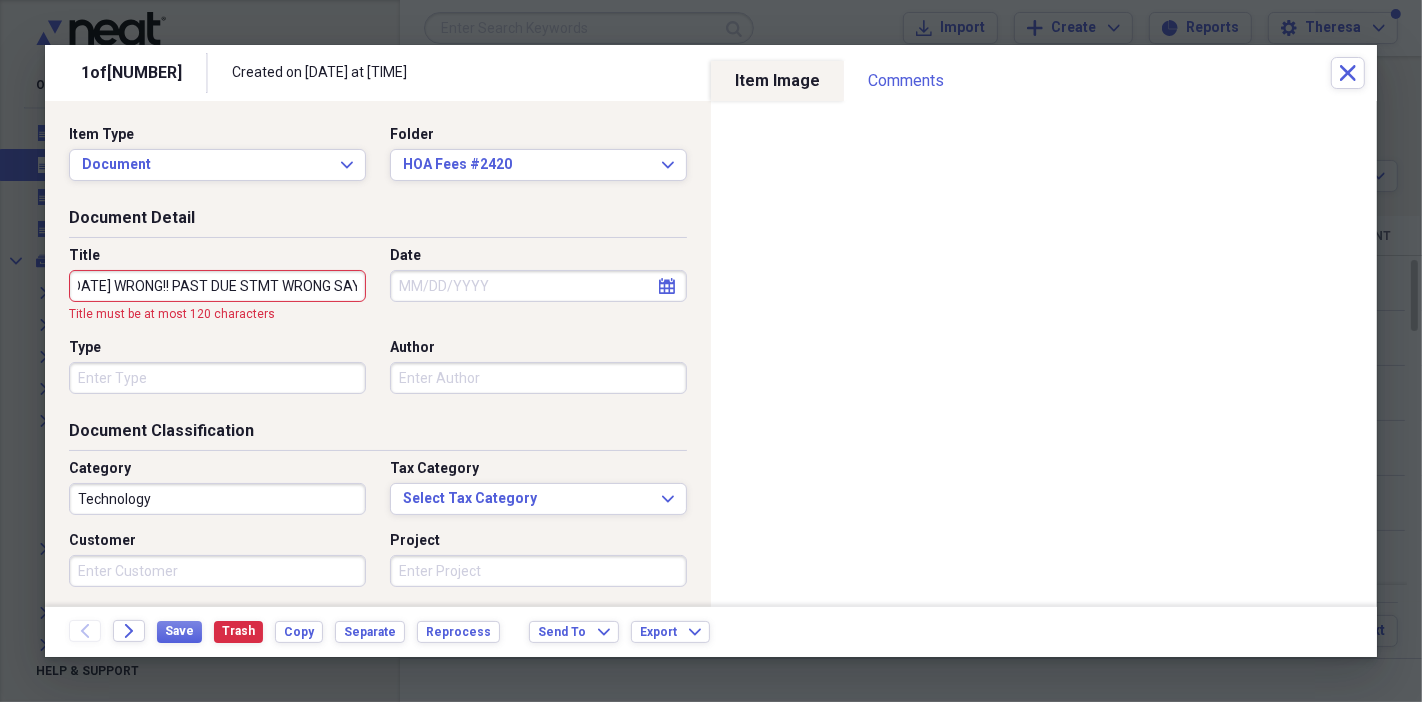 scroll, scrollTop: 0, scrollLeft: 77, axis: horizontal 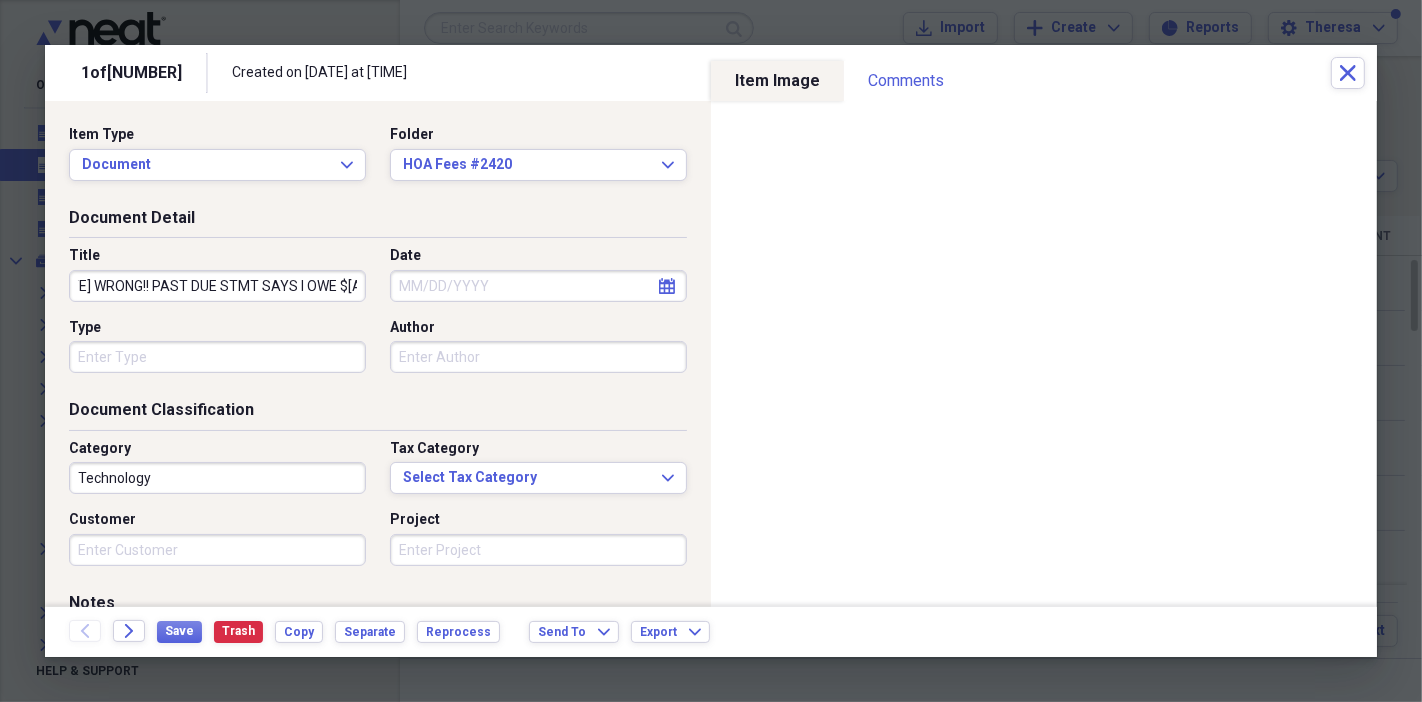 type on "[YEAR] [MONTH]/[DAY]/[YEAR] WRONG!! PAST DUE STMT SAYS I OWE $[PRICE]~ERROR I SOLD [MONTH]/[DAY]/[YEAR] + HAD CREDIT ON HUD AT TIME OF SALE [MONTH]/[DAY]/[YEAR]" 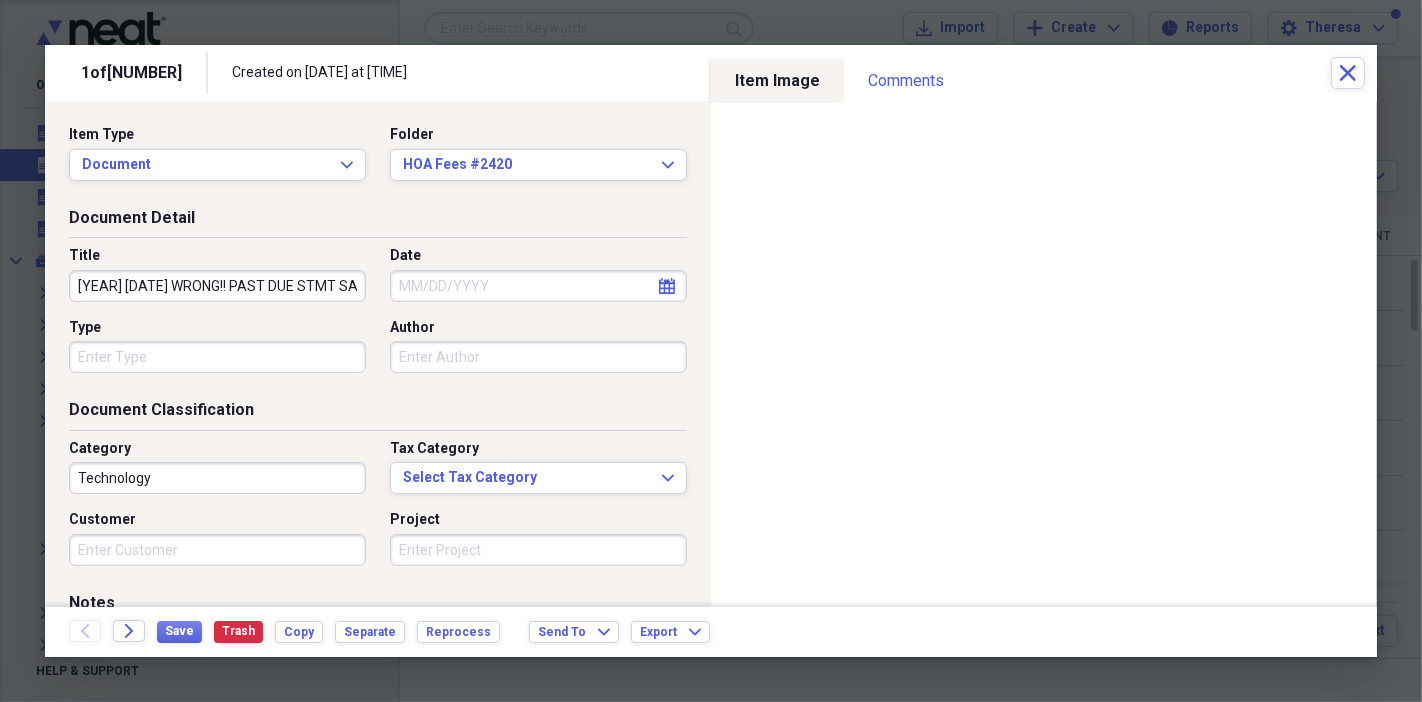select on "7" 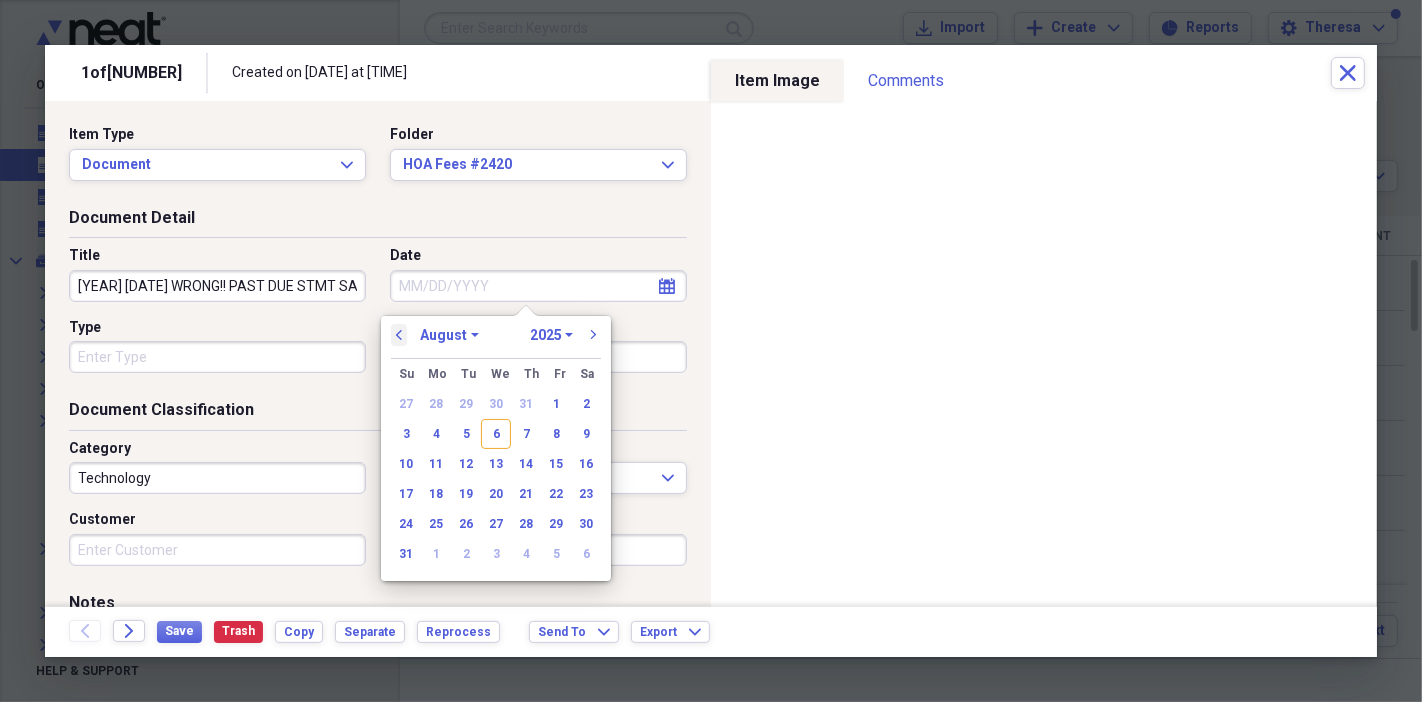 click on "previous" at bounding box center [399, 335] 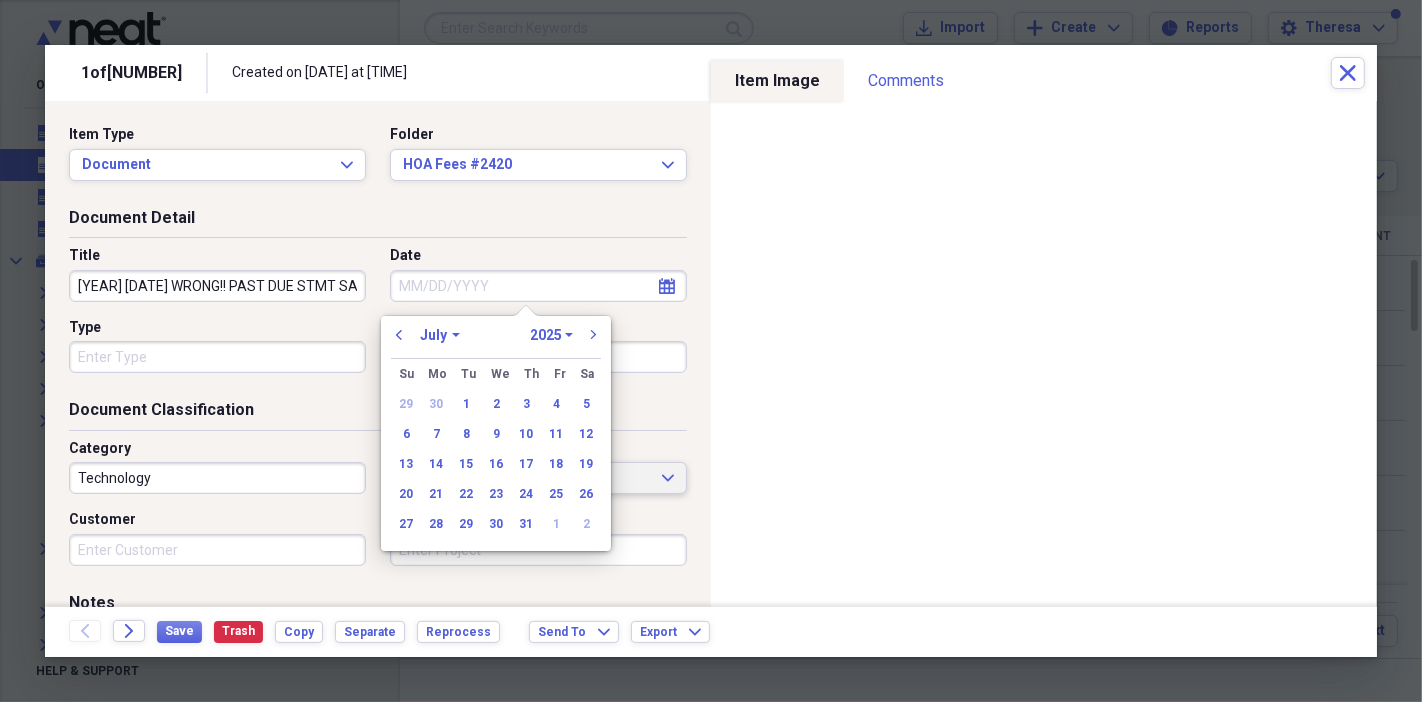 drag, startPoint x: 525, startPoint y: 530, endPoint x: 497, endPoint y: 484, distance: 53.851646 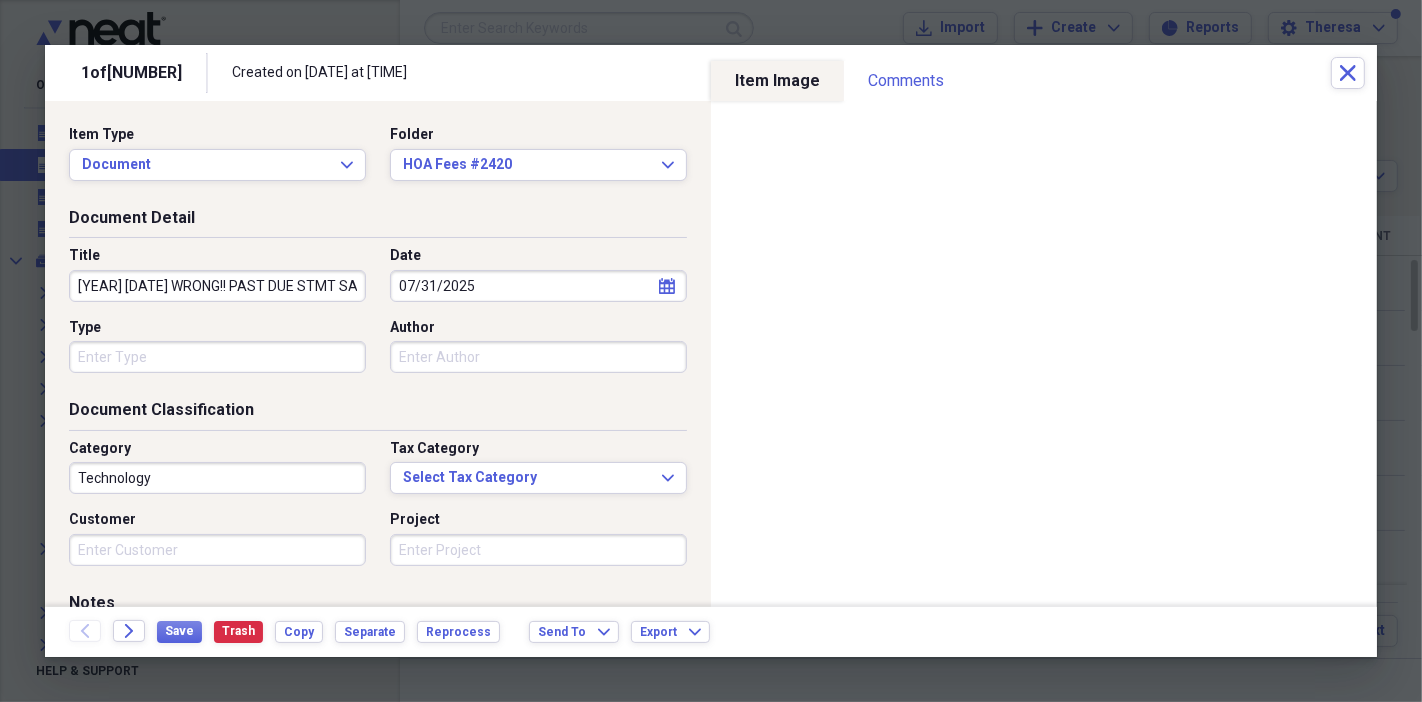click on "Type" at bounding box center [217, 357] 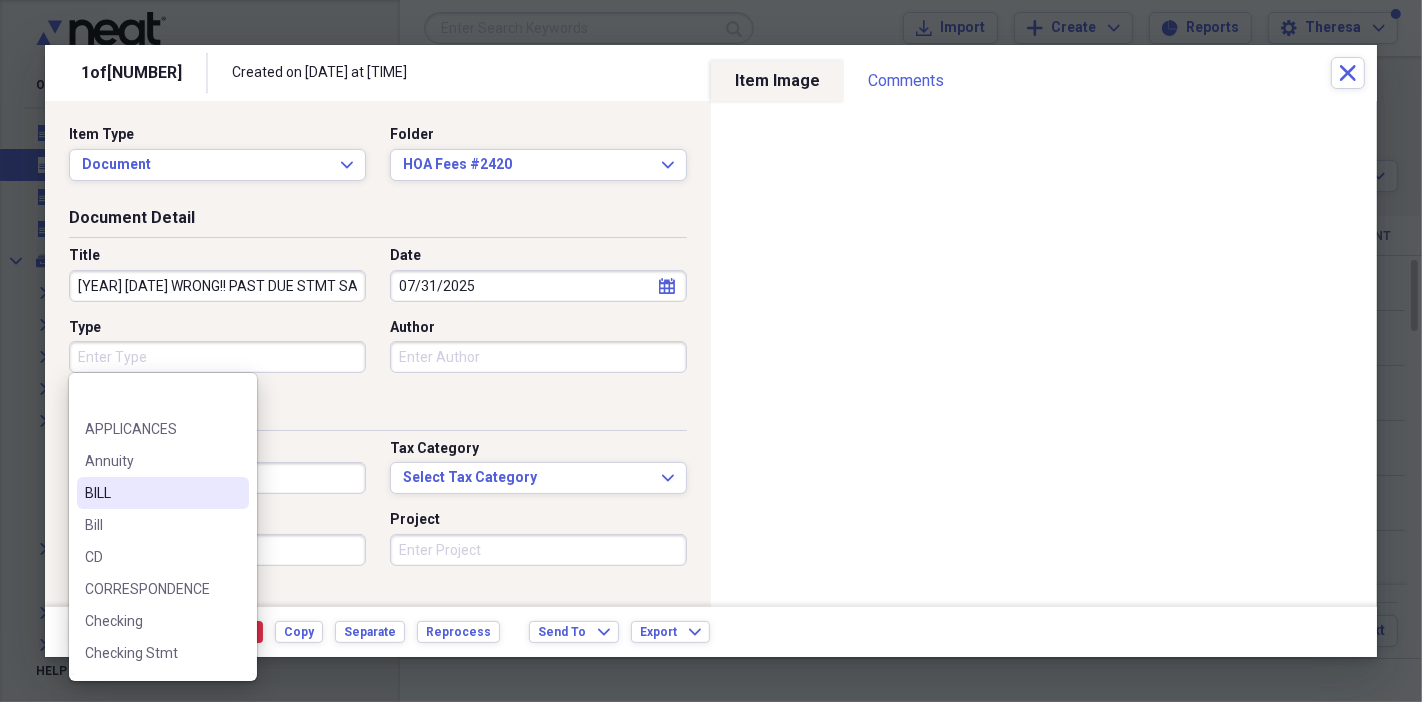 click on "BILL" at bounding box center [151, 493] 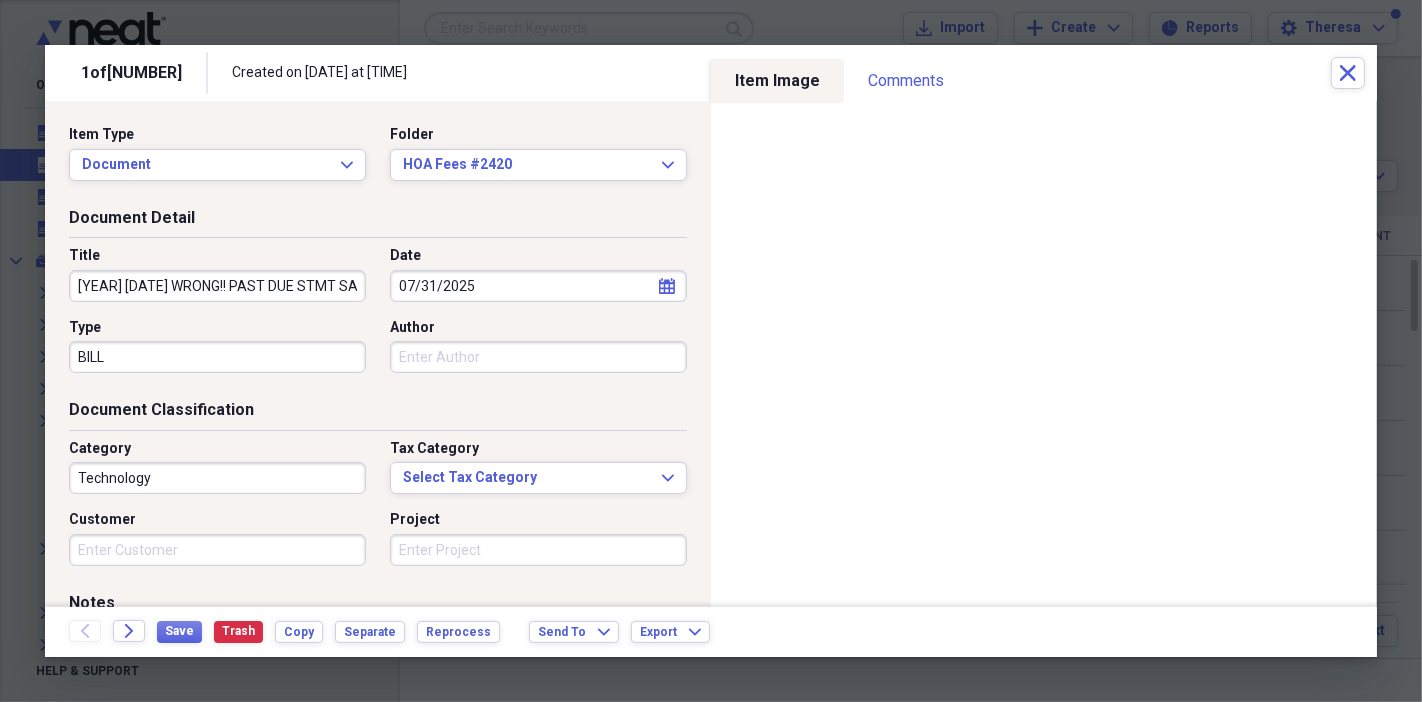 click on "Technology" at bounding box center [217, 478] 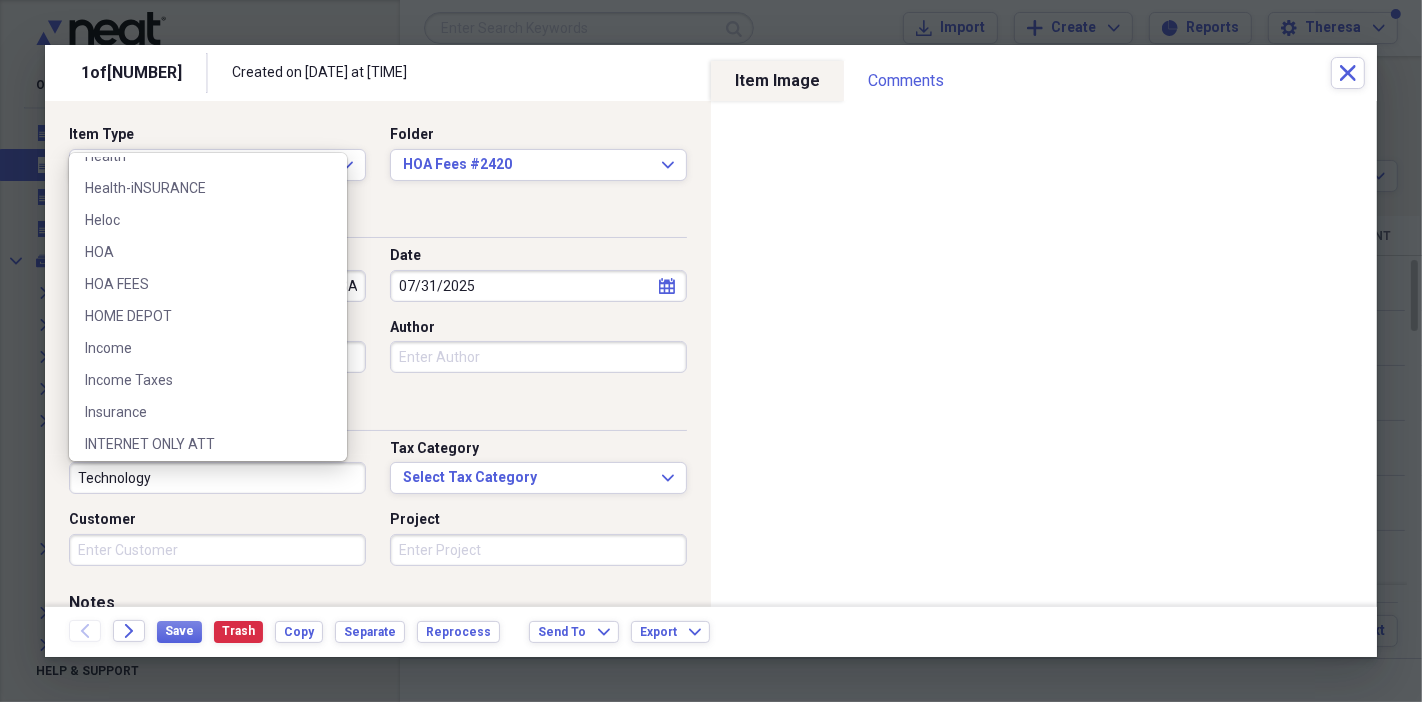 scroll, scrollTop: 1222, scrollLeft: 0, axis: vertical 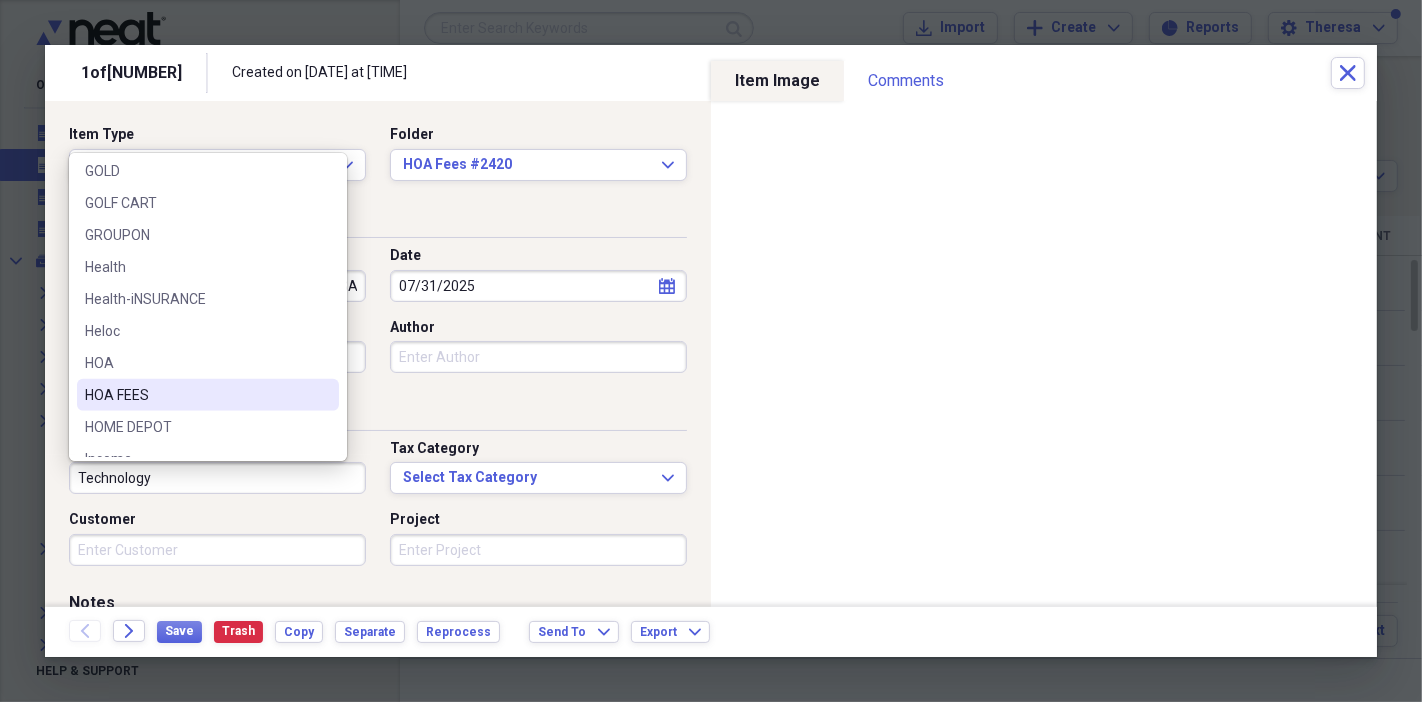 click on "HOA FEES" at bounding box center (196, 395) 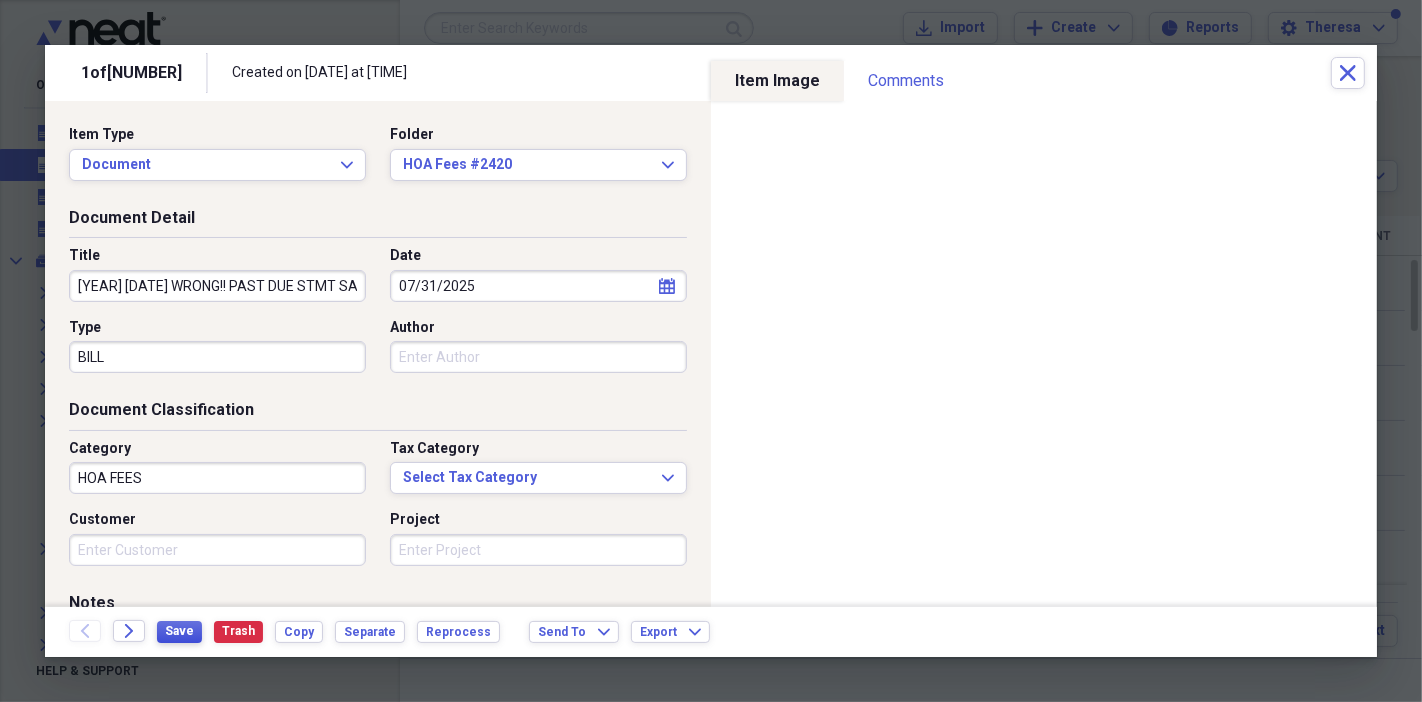 click on "Save" at bounding box center (179, 631) 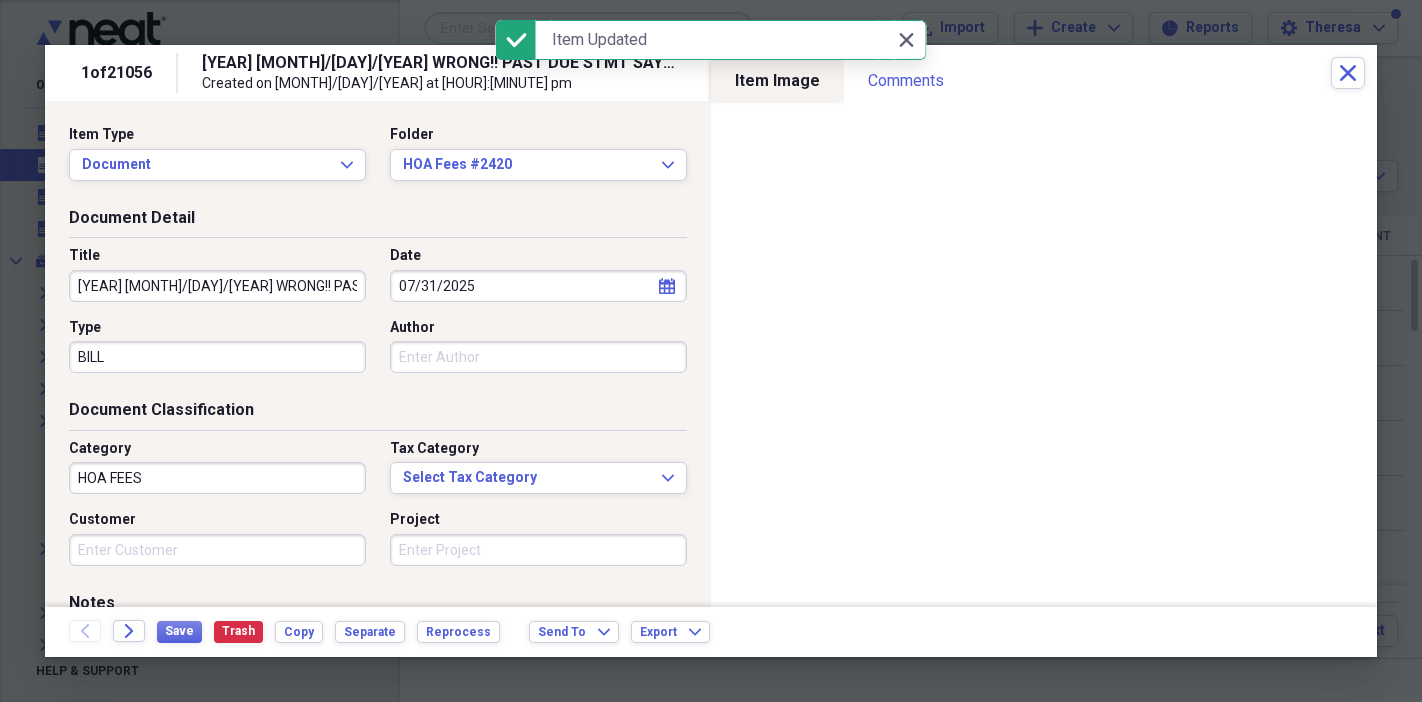 scroll, scrollTop: 0, scrollLeft: 0, axis: both 